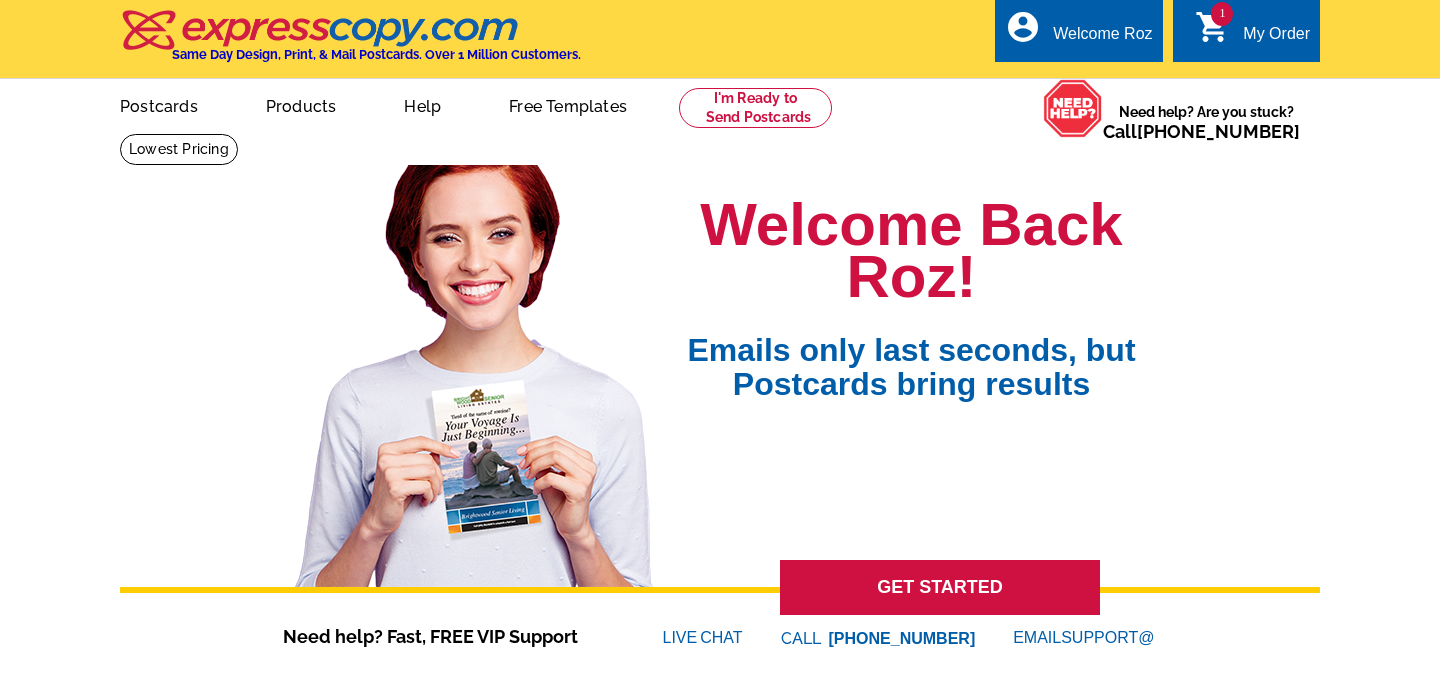 scroll, scrollTop: 0, scrollLeft: 0, axis: both 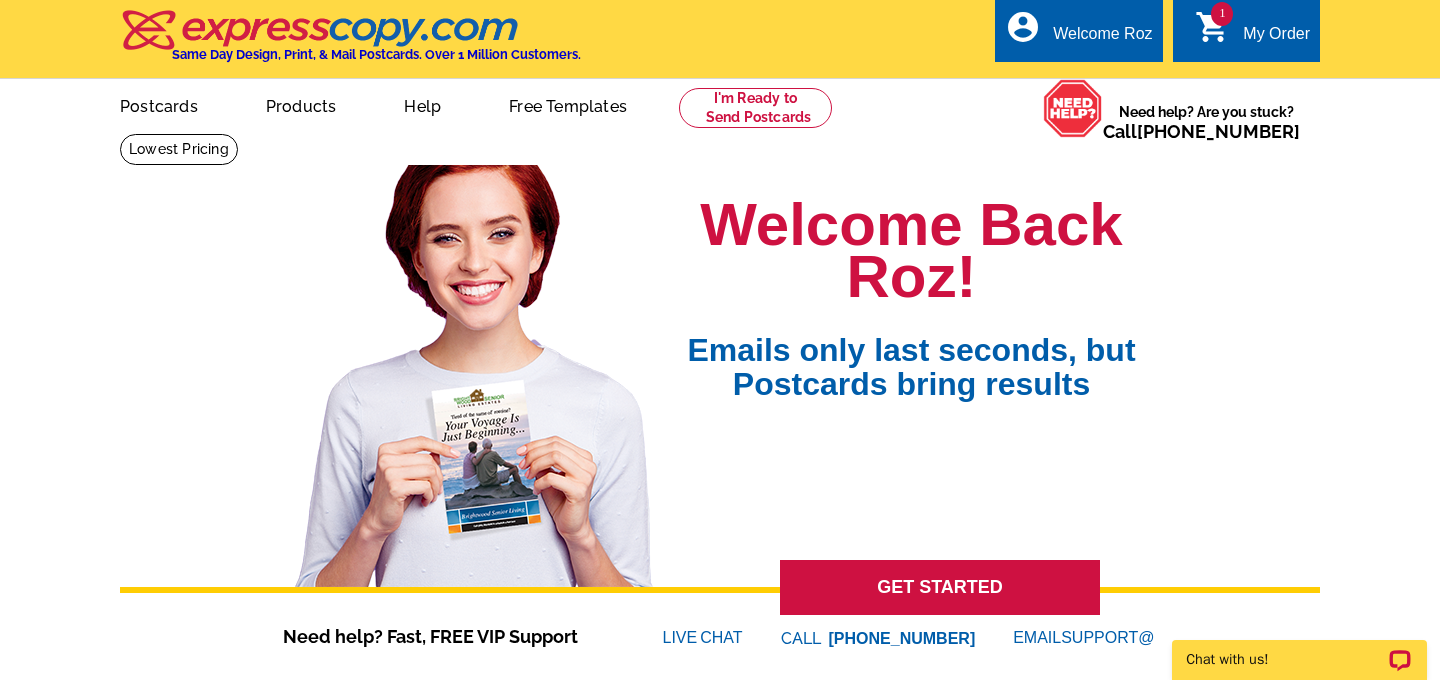 click on "shopping_cart" at bounding box center [1213, 27] 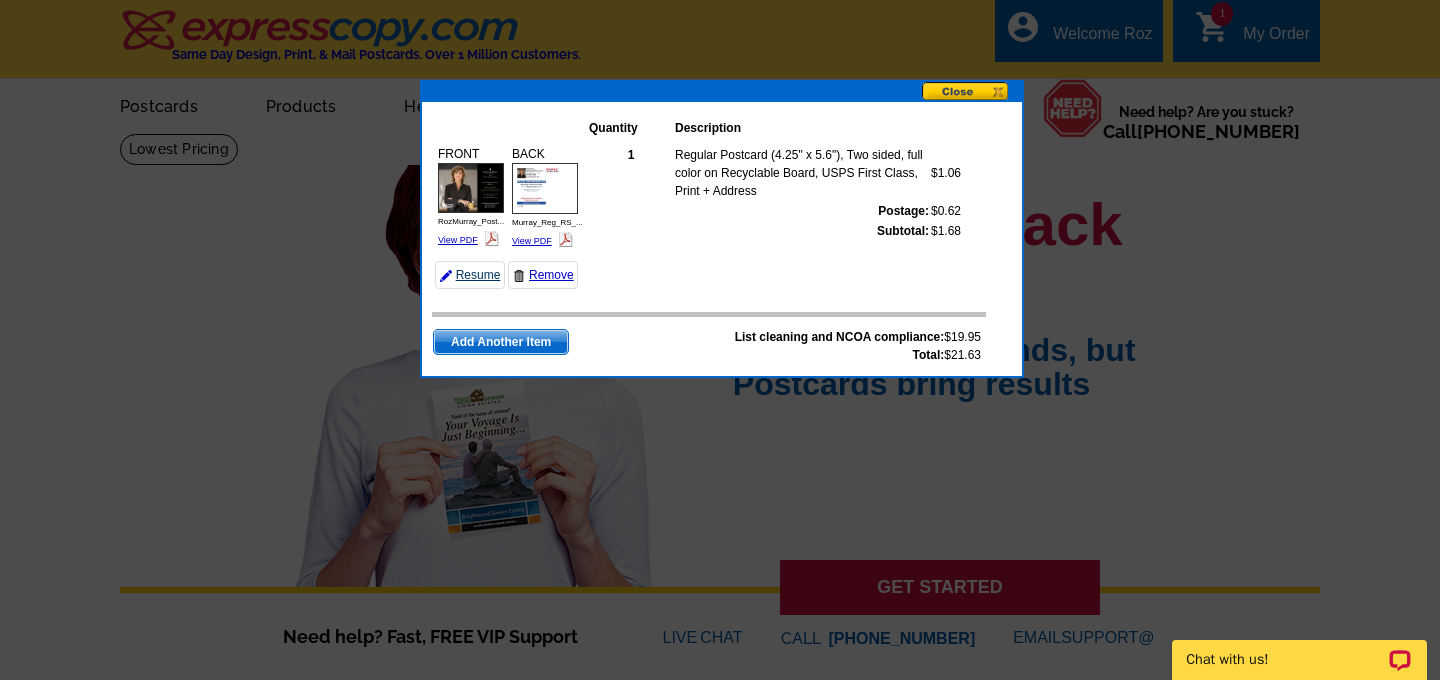 click on "Resume" at bounding box center (470, 275) 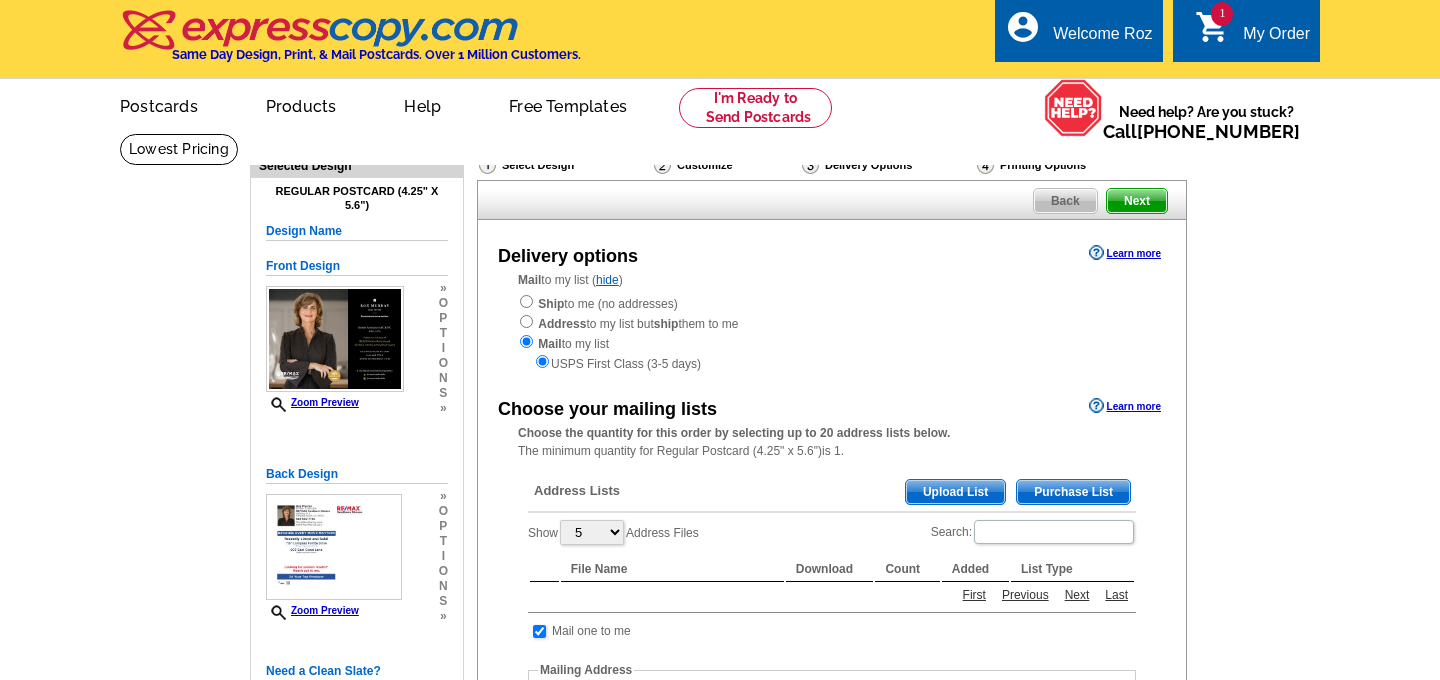 scroll, scrollTop: 0, scrollLeft: 0, axis: both 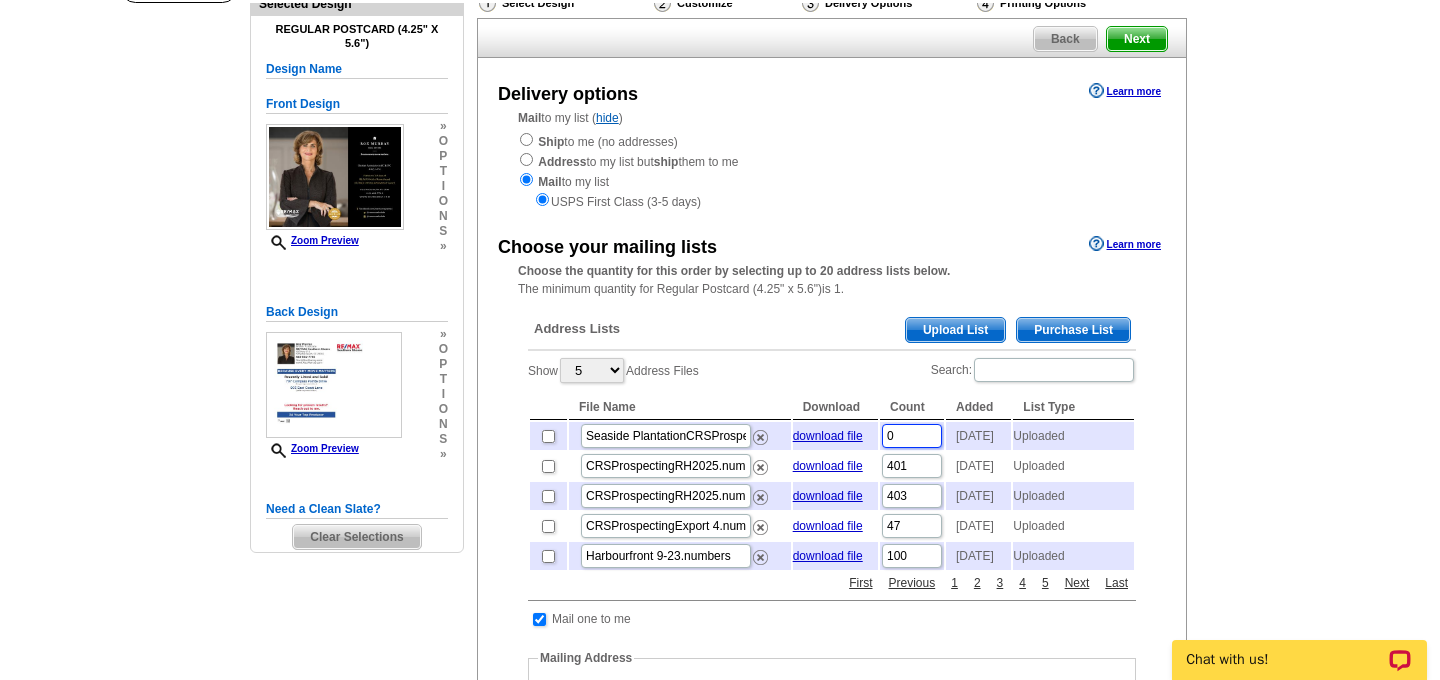 click on "0" at bounding box center [912, 436] 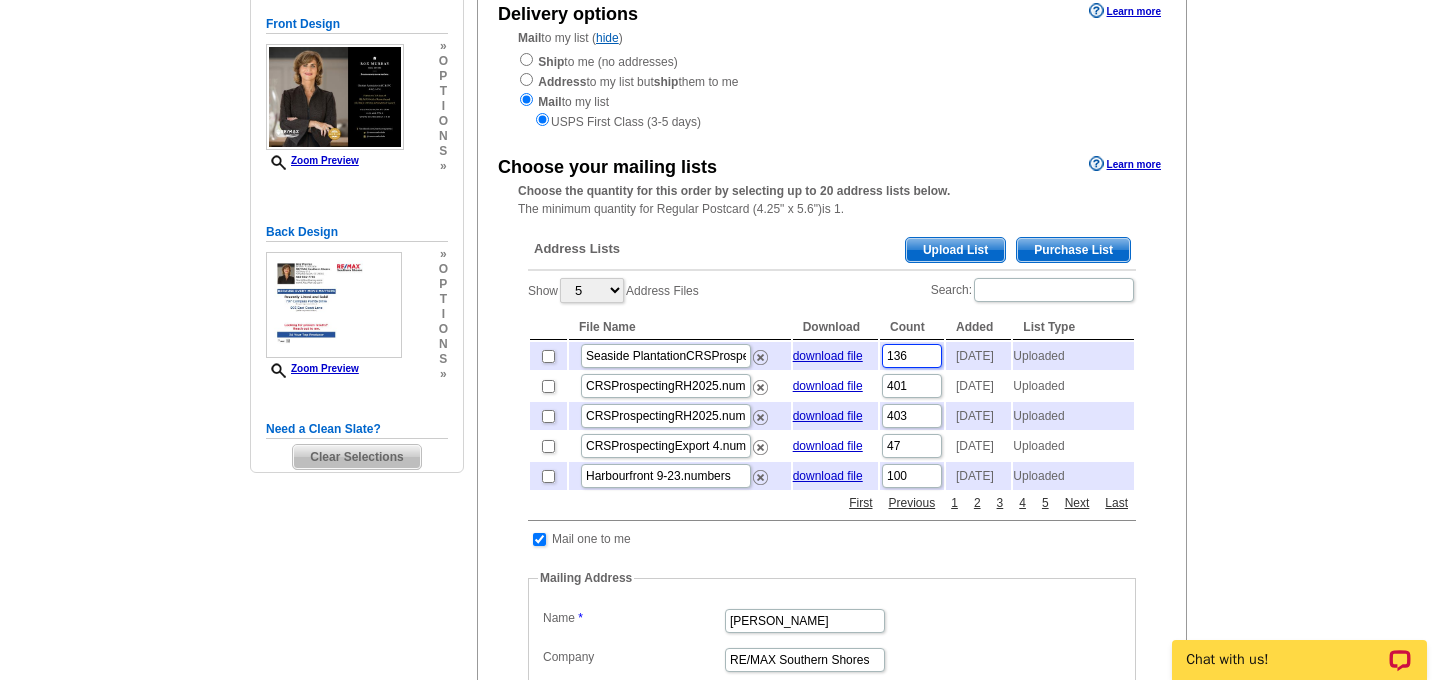 scroll, scrollTop: 243, scrollLeft: 0, axis: vertical 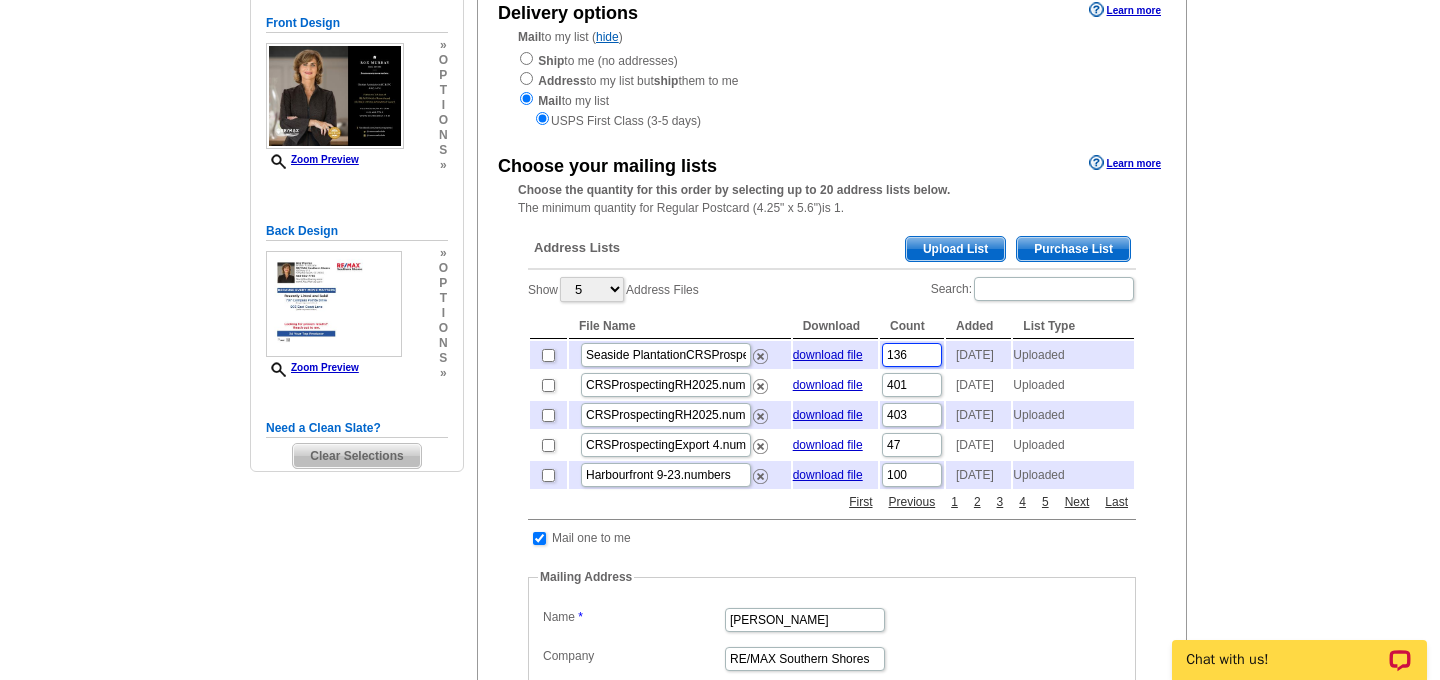 type on "136" 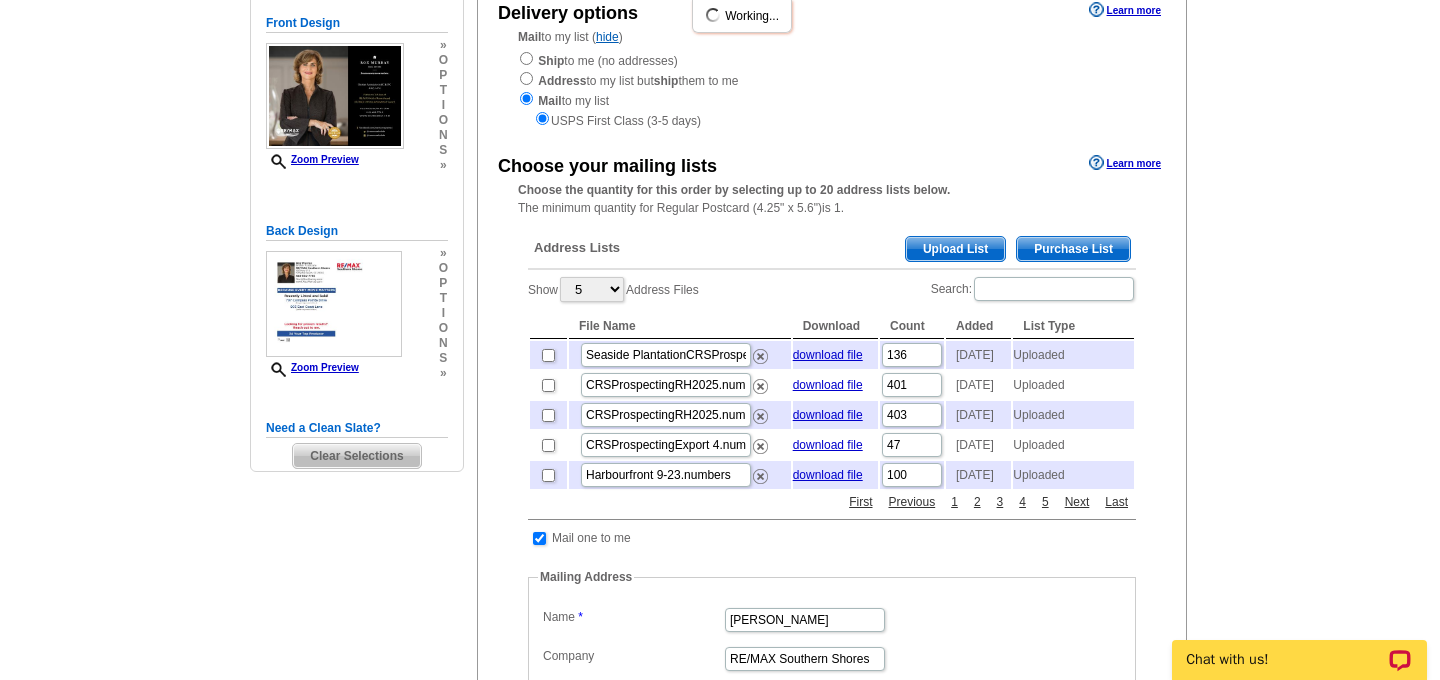 click on "Need Help? call 800-260-5887,  chat  with support, or have our designers make something custom just for you!
Got it, no need for the selection guide next time.
Show Results
Selected Design
Regular Postcard (4.25" x 5.6")
Design Name
Front Design
Zoom Preview
»
o
p
t
i
o
n
s
»
o" at bounding box center (720, 543) 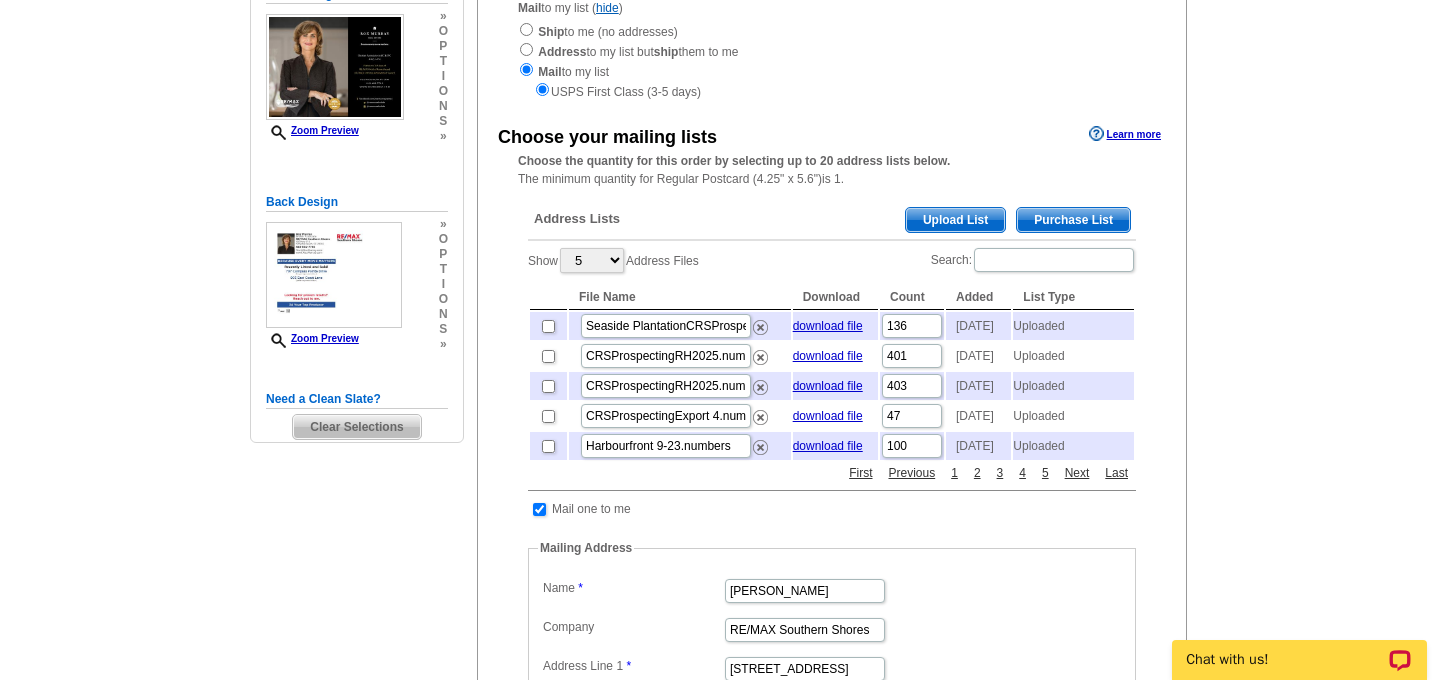 scroll, scrollTop: 276, scrollLeft: 0, axis: vertical 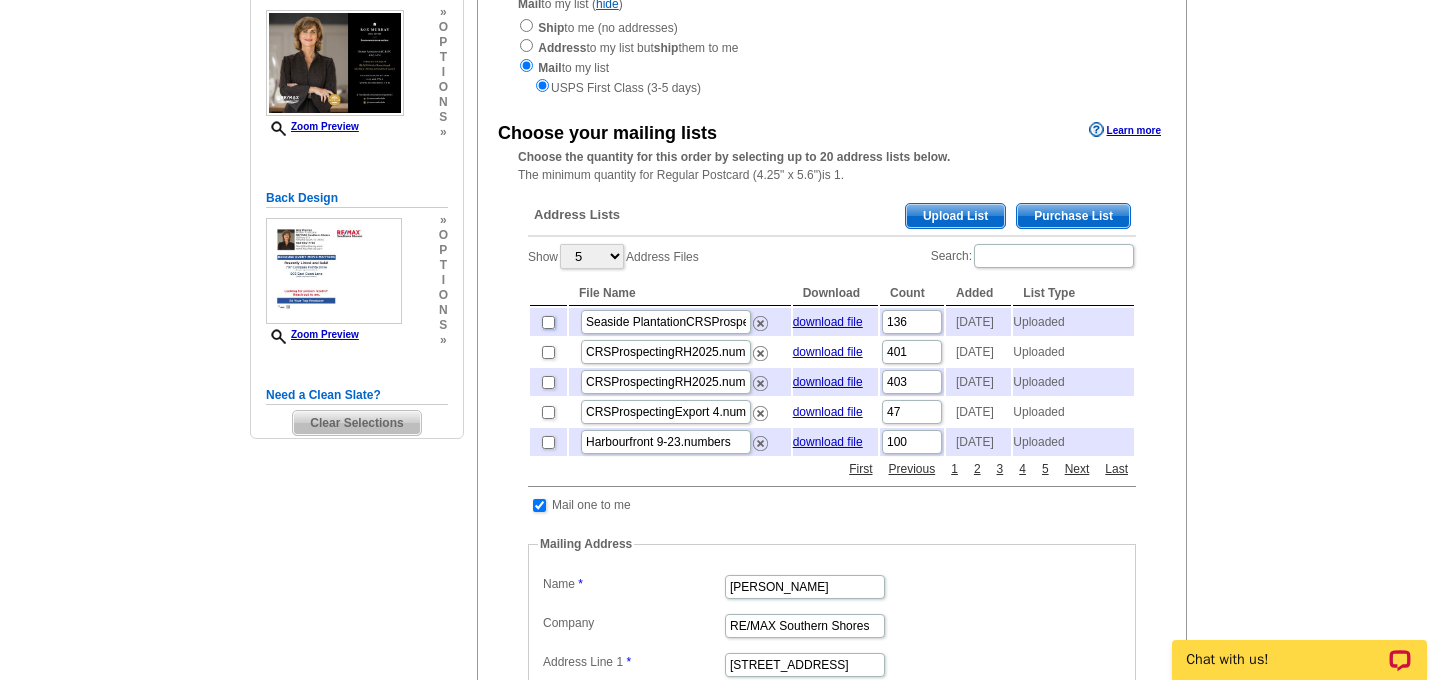 click at bounding box center (548, 322) 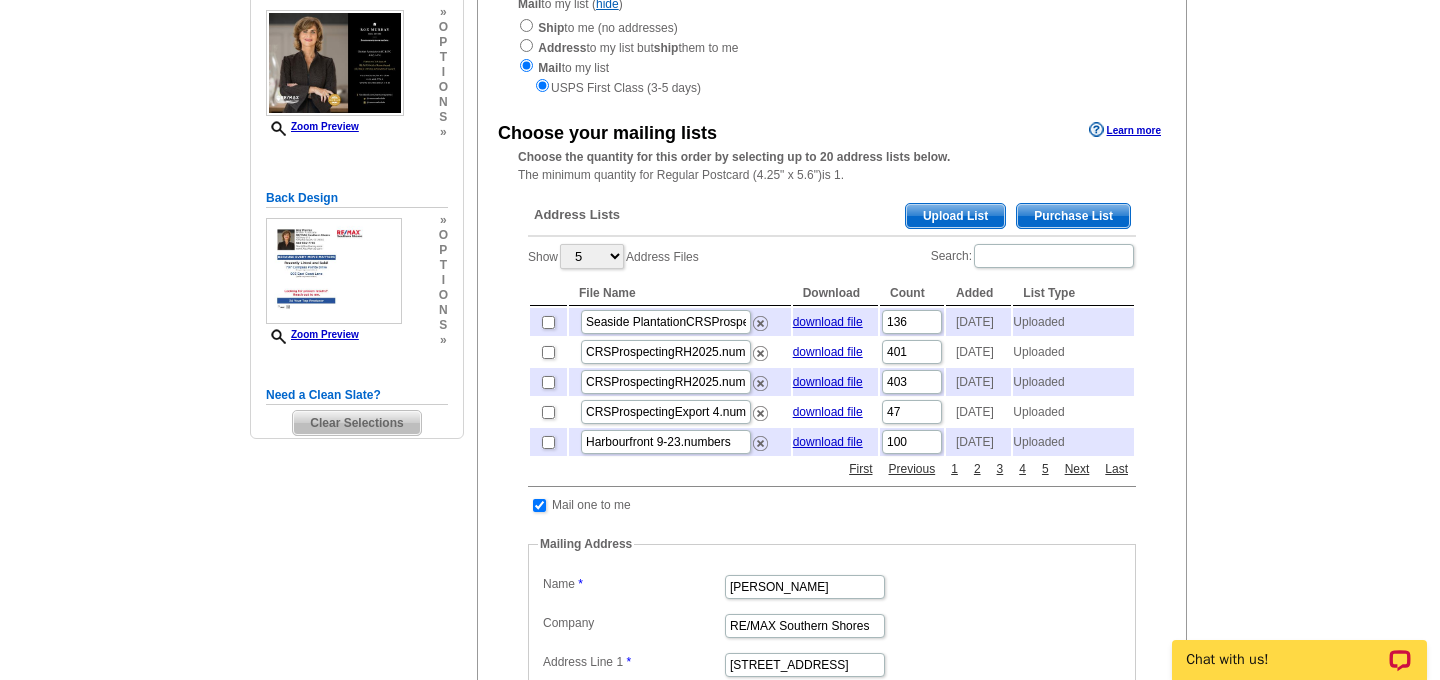 checkbox on "true" 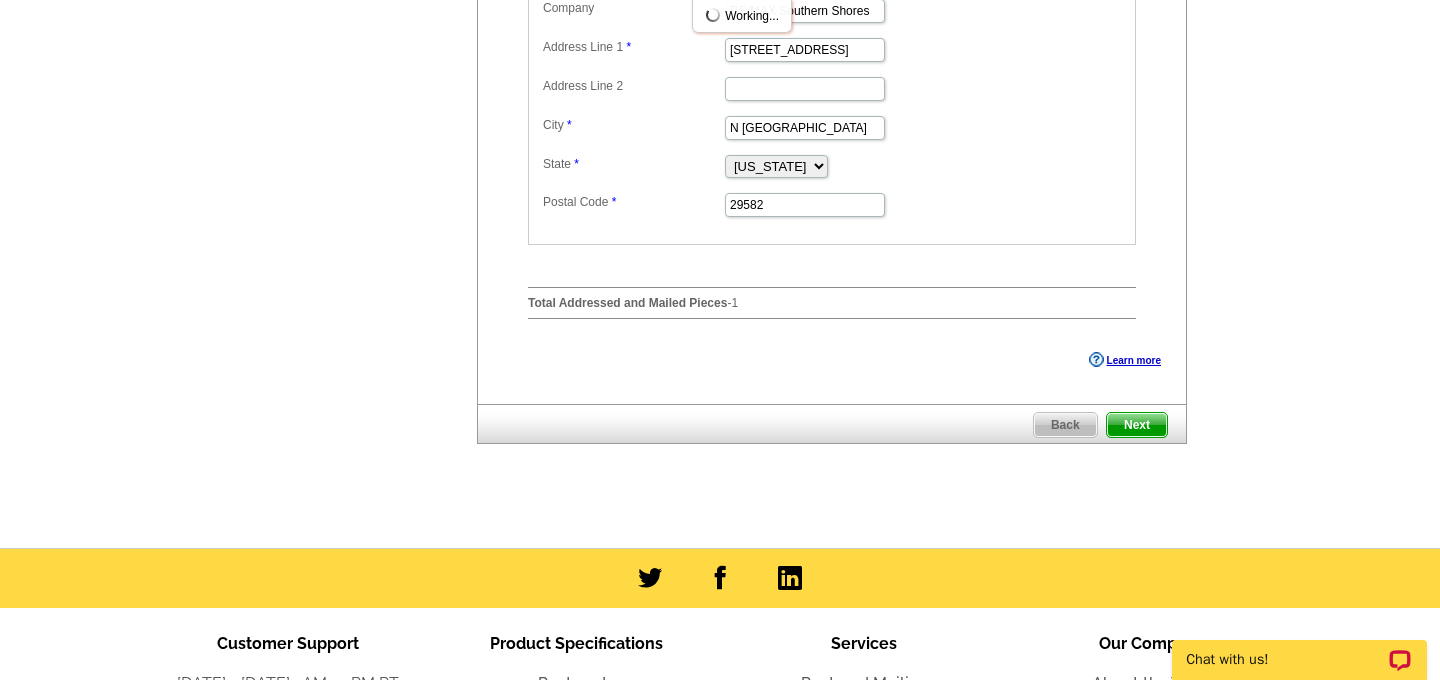 scroll, scrollTop: 914, scrollLeft: 0, axis: vertical 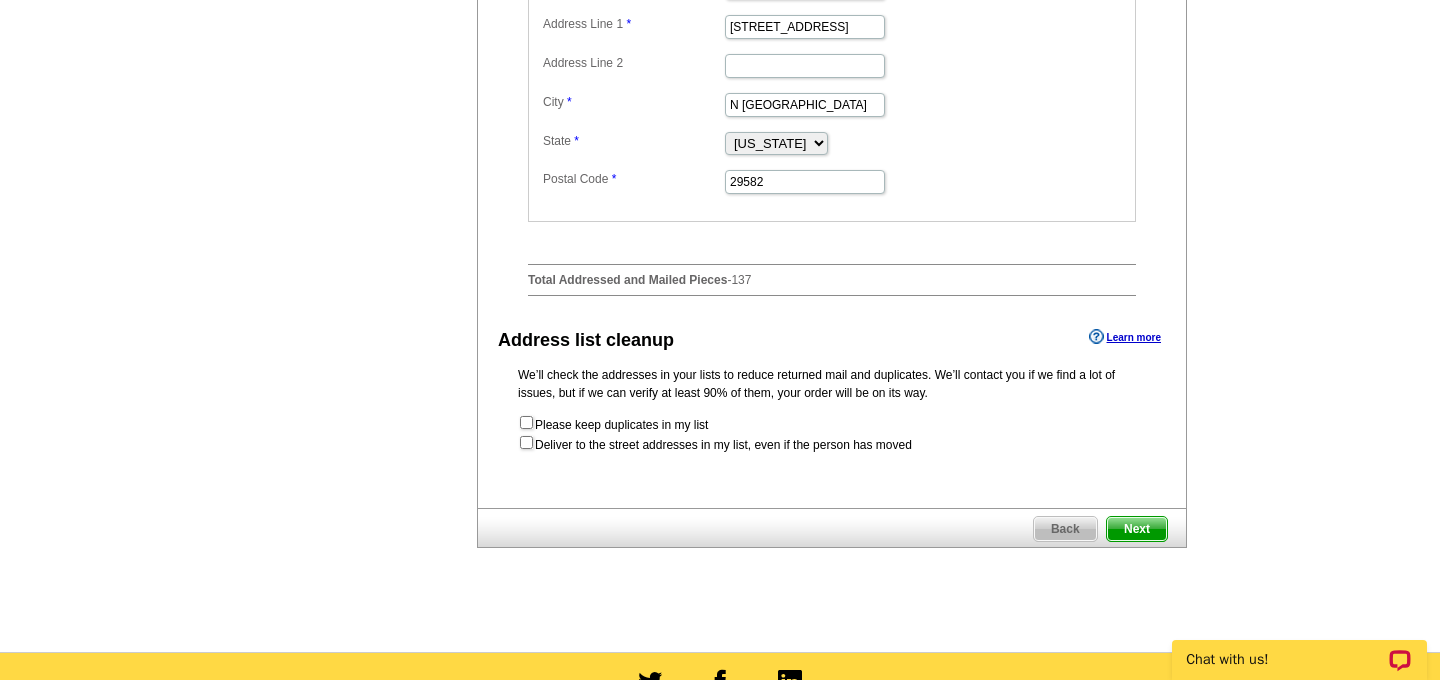 click on "We’ll check the addresses in your lists to reduce returned mail and duplicates.
We’ll contact you if we find a lot of issues, but if we can verify at least 90% of them,
your order will be on its way." at bounding box center [832, 384] 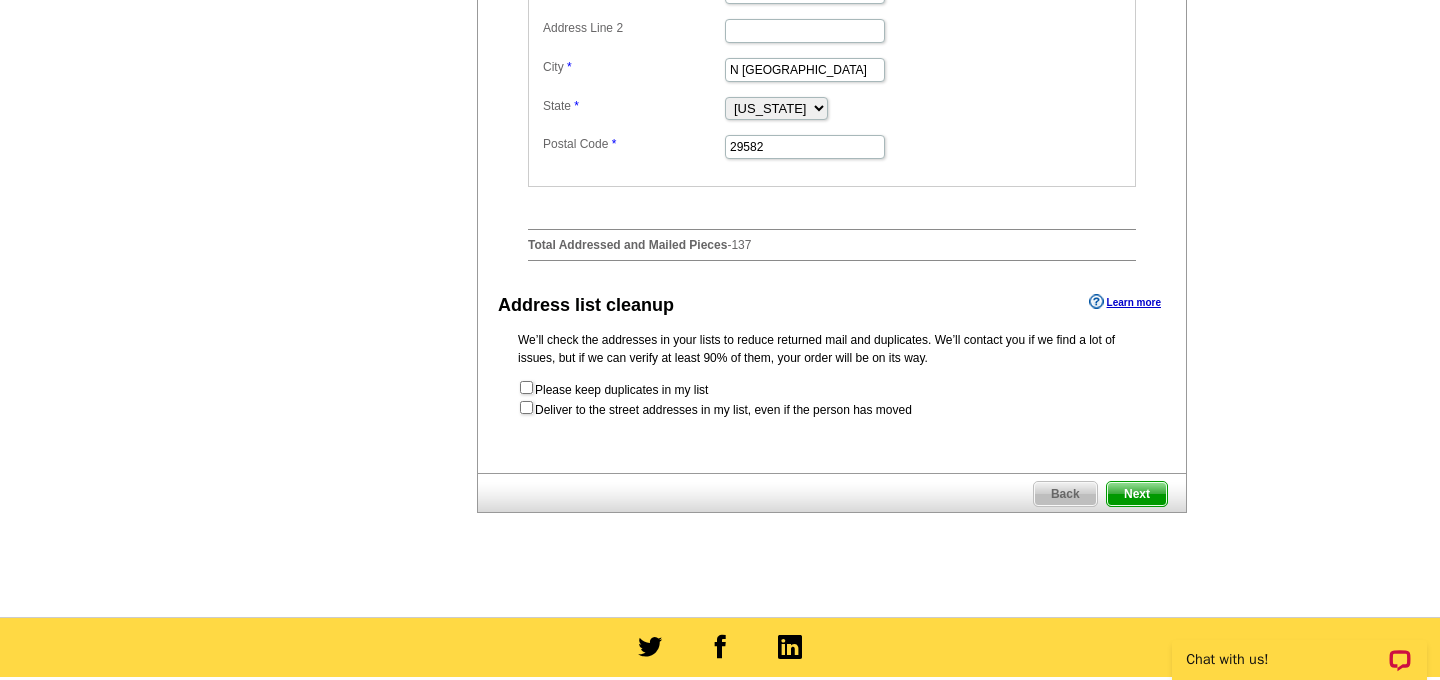 scroll, scrollTop: 961, scrollLeft: 0, axis: vertical 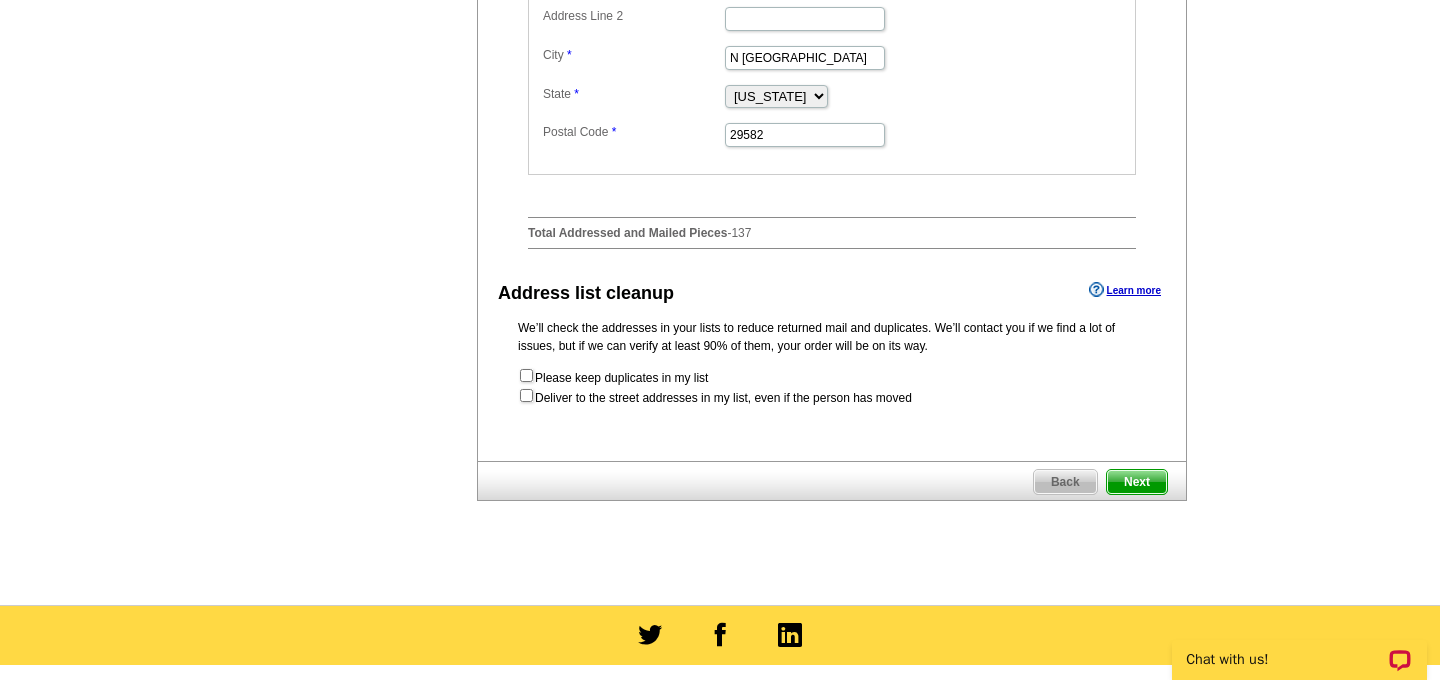 click on "Next" at bounding box center [1137, 482] 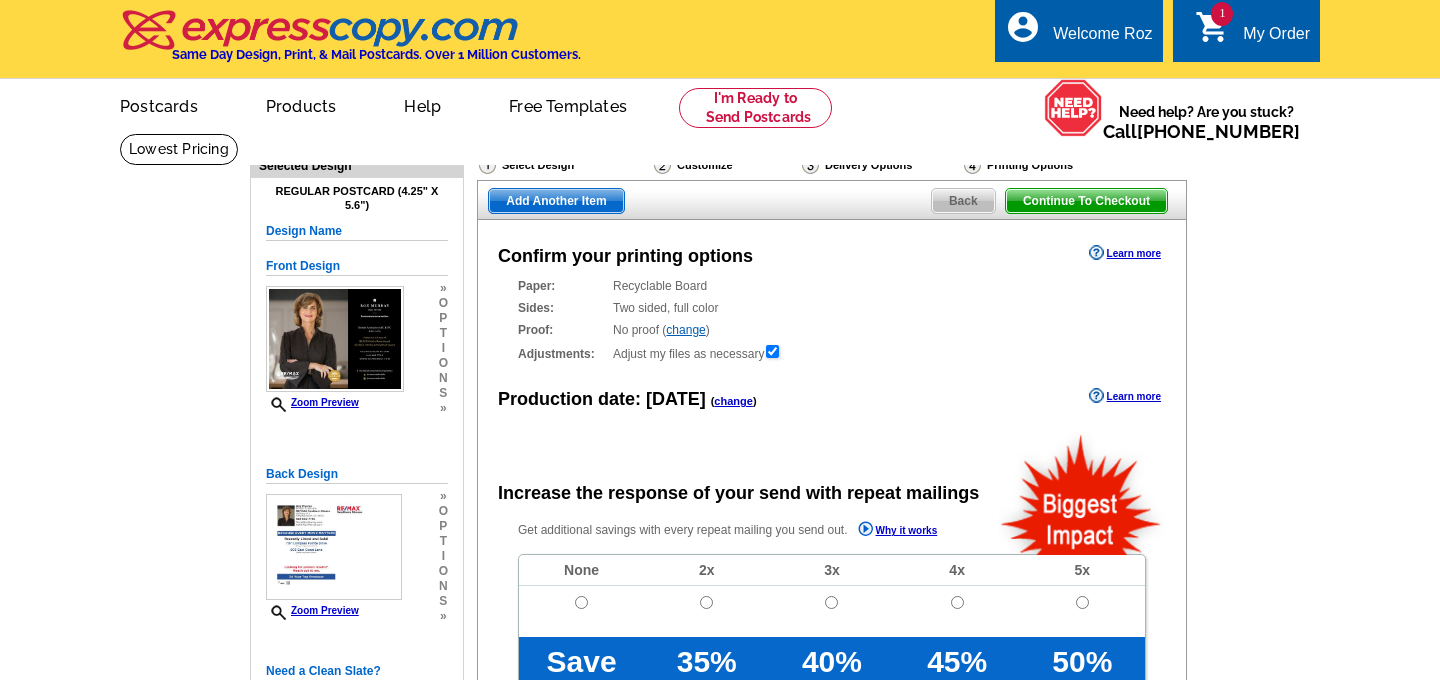 scroll, scrollTop: 0, scrollLeft: 0, axis: both 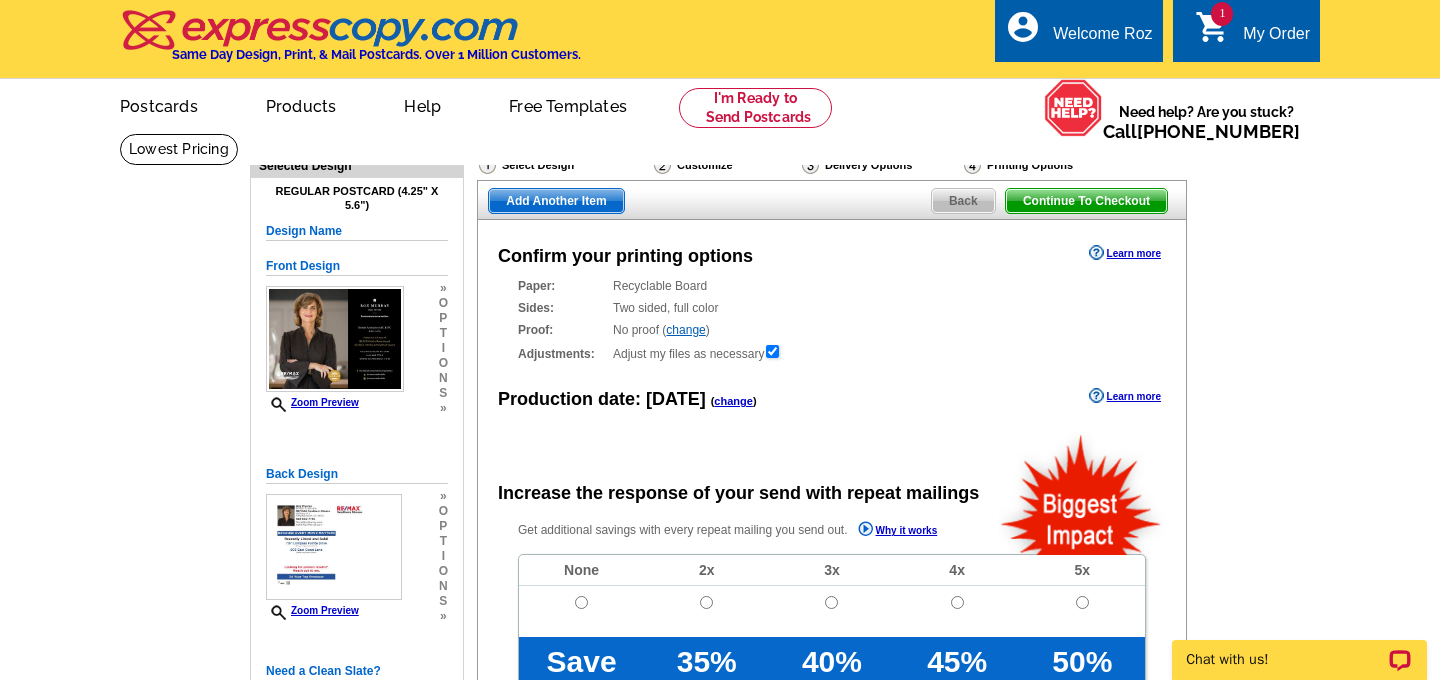 radio on "false" 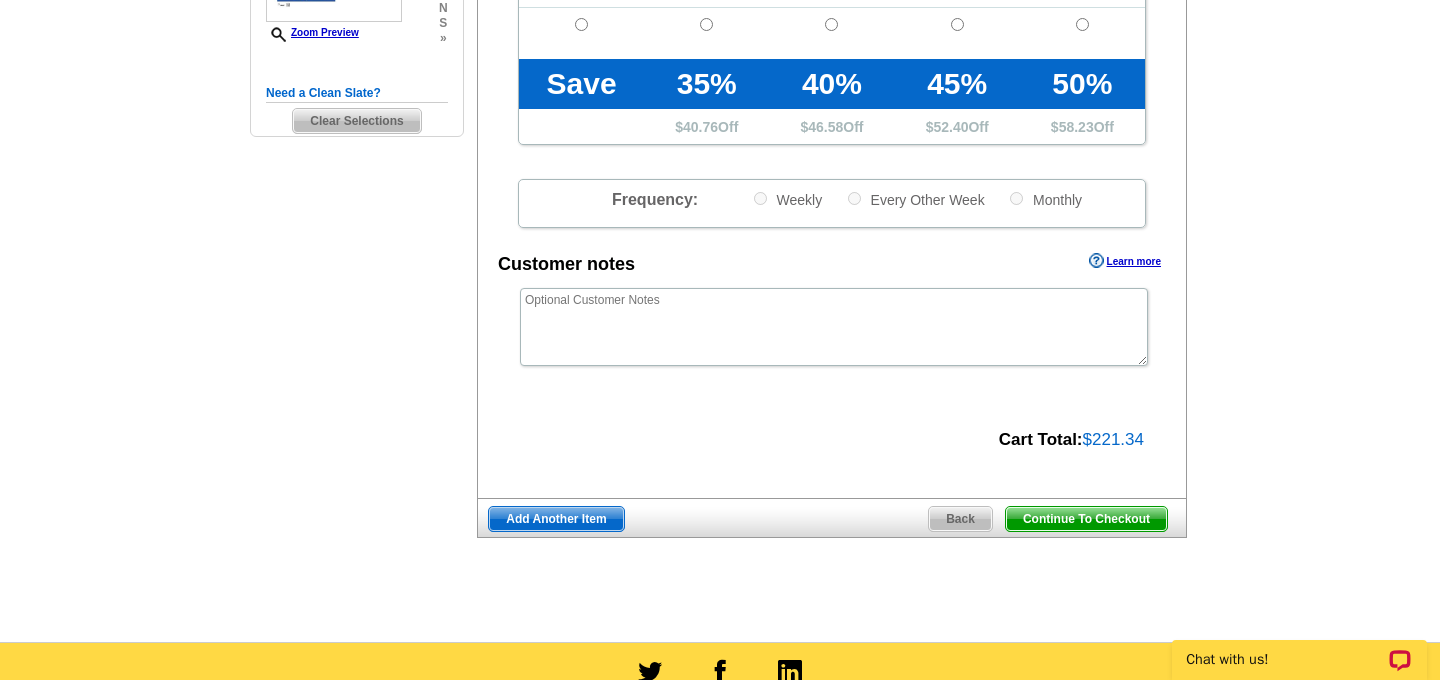 scroll, scrollTop: 585, scrollLeft: 0, axis: vertical 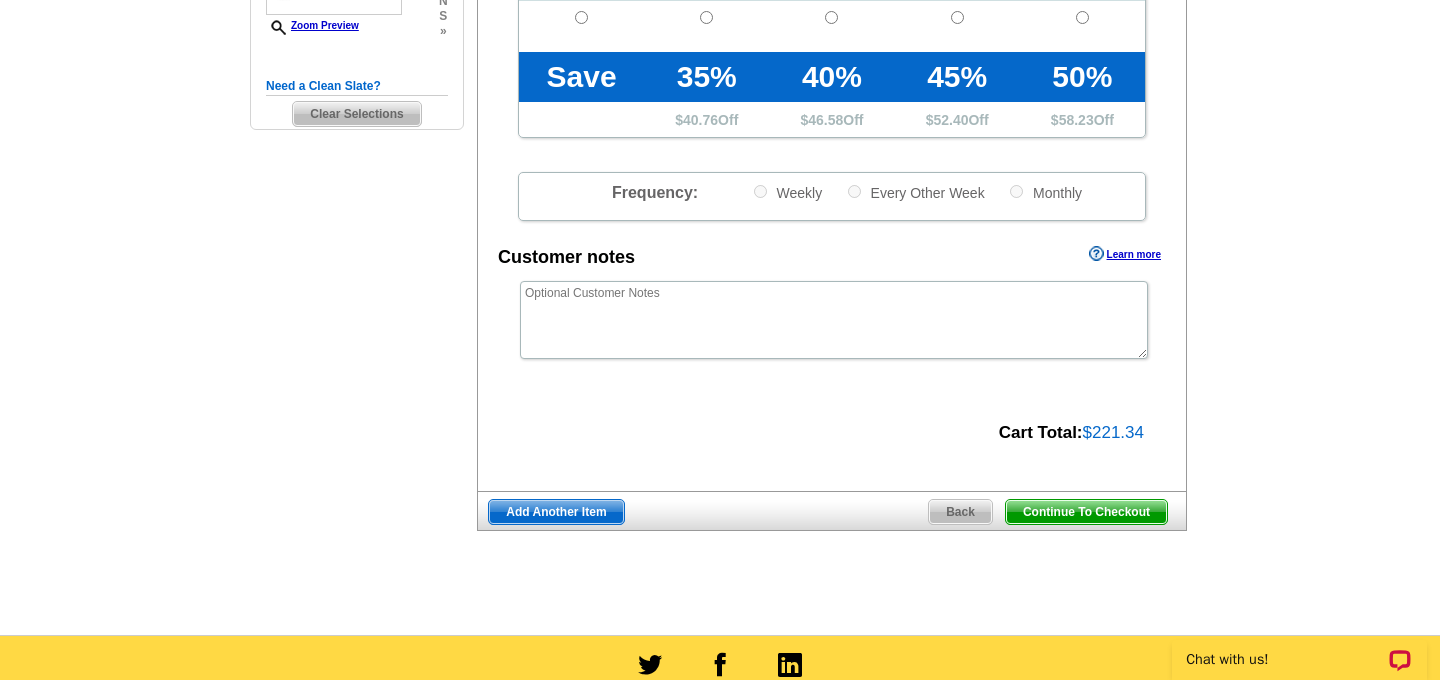 click on "Continue To Checkout" at bounding box center [1086, 512] 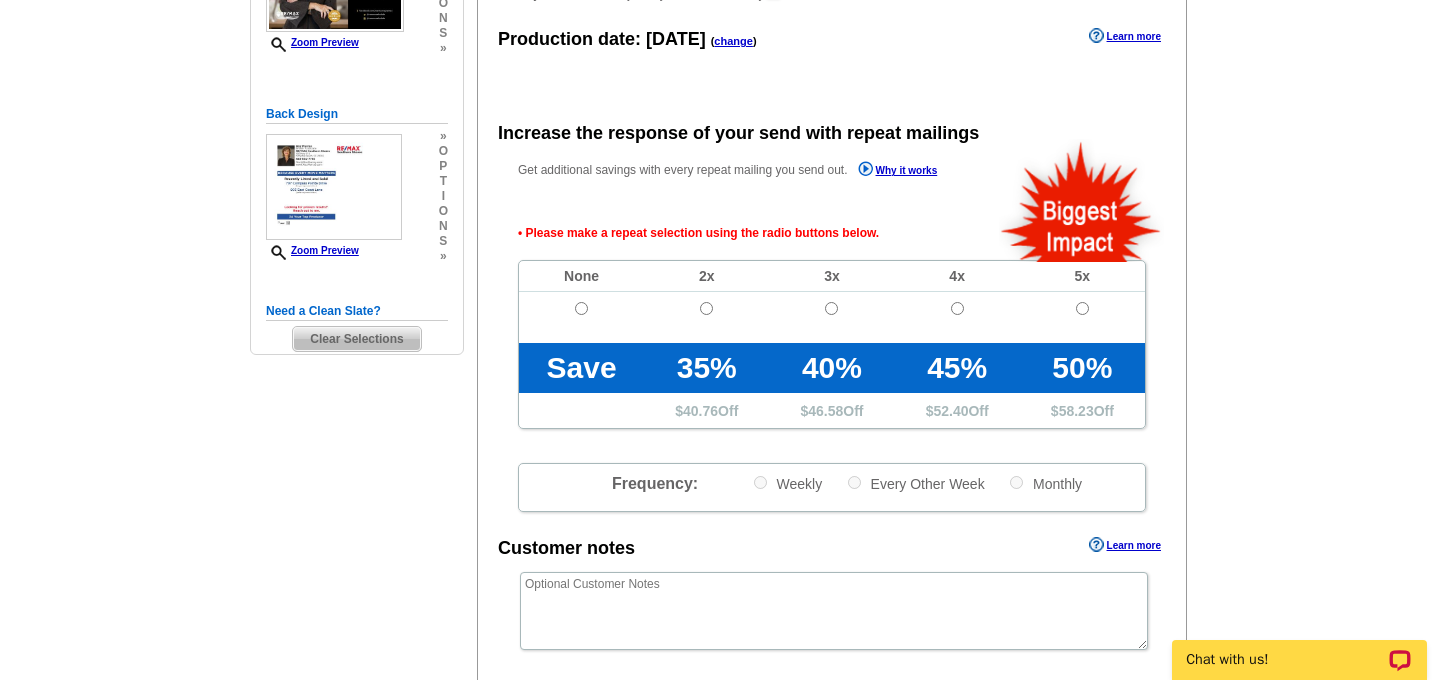 scroll, scrollTop: 359, scrollLeft: 0, axis: vertical 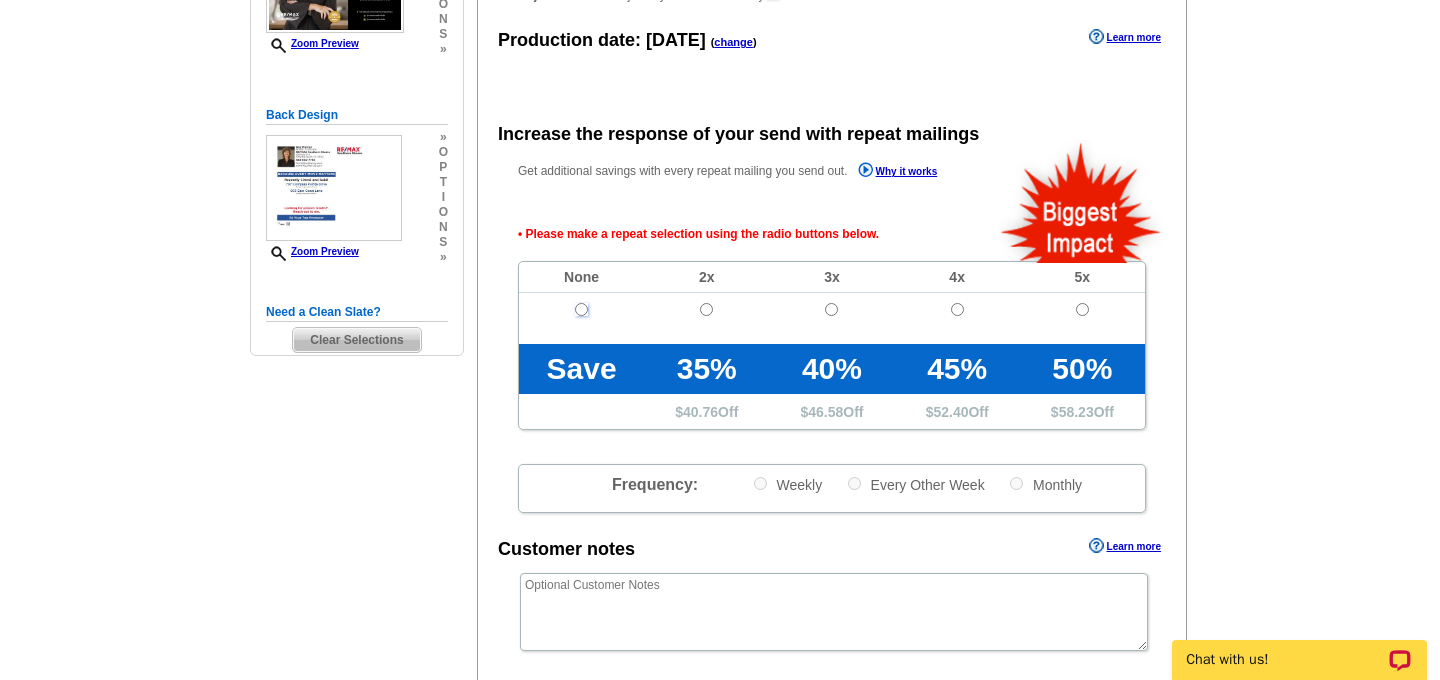 click at bounding box center (581, 309) 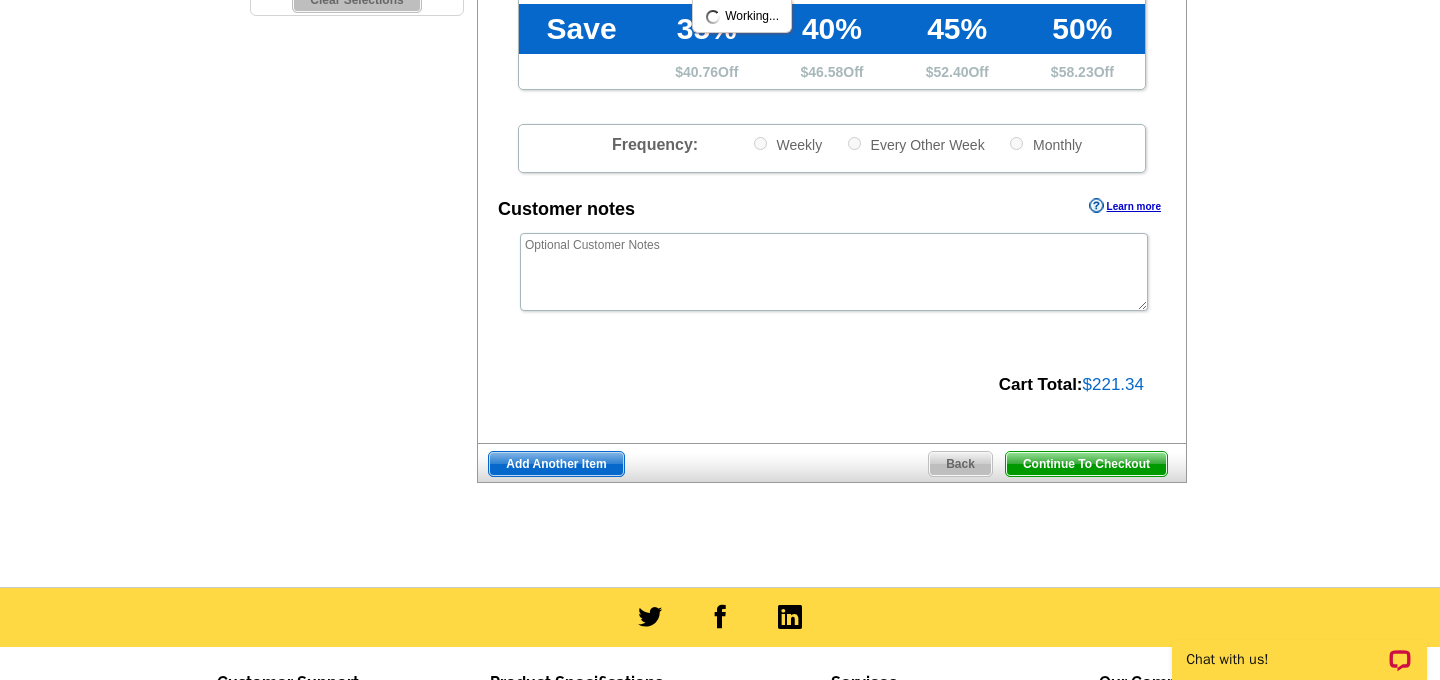 scroll, scrollTop: 760, scrollLeft: 0, axis: vertical 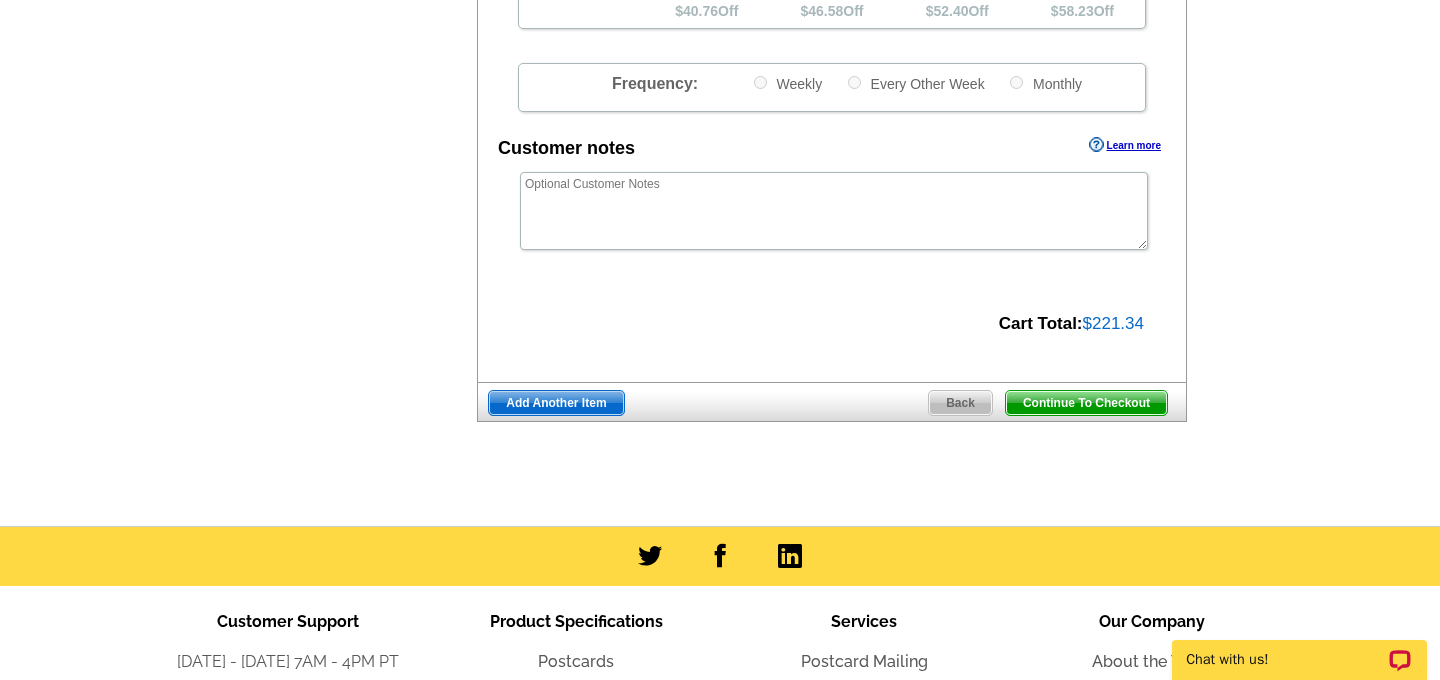 click on "Continue To Checkout" at bounding box center (1086, 403) 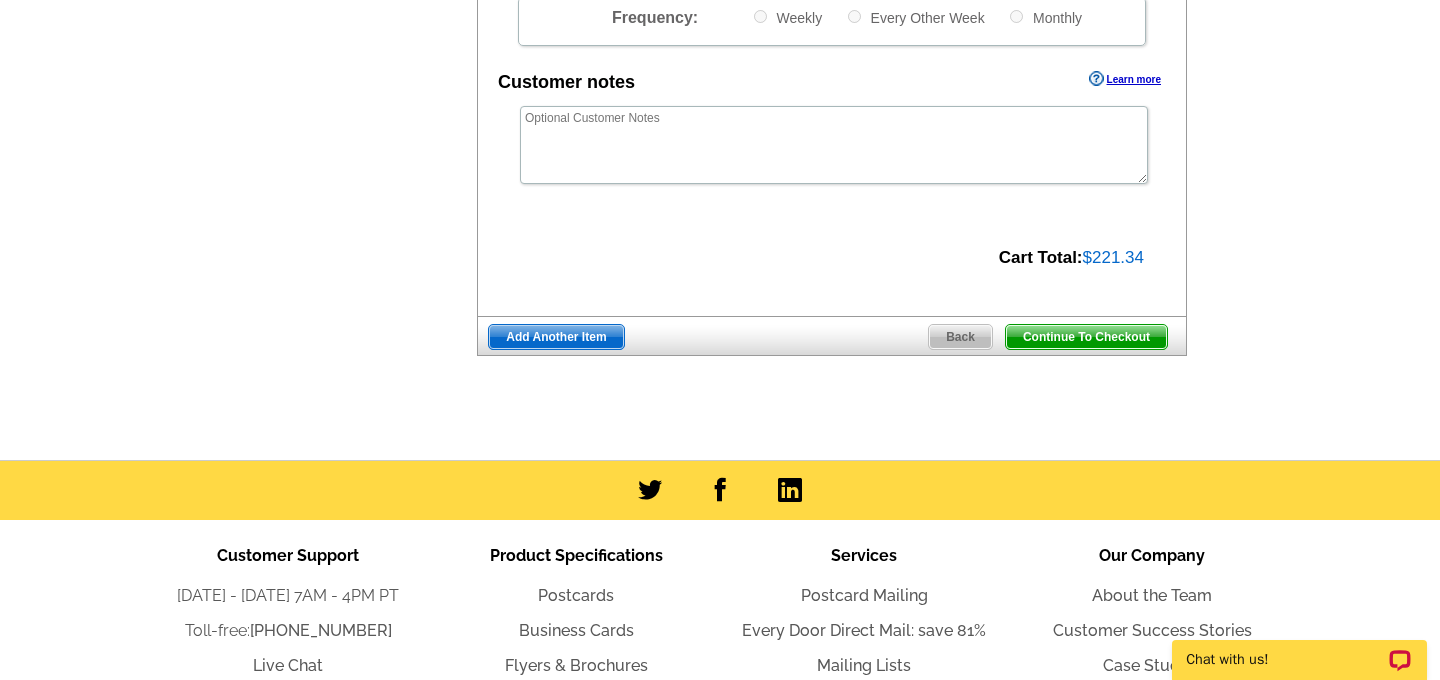 scroll, scrollTop: 694, scrollLeft: 0, axis: vertical 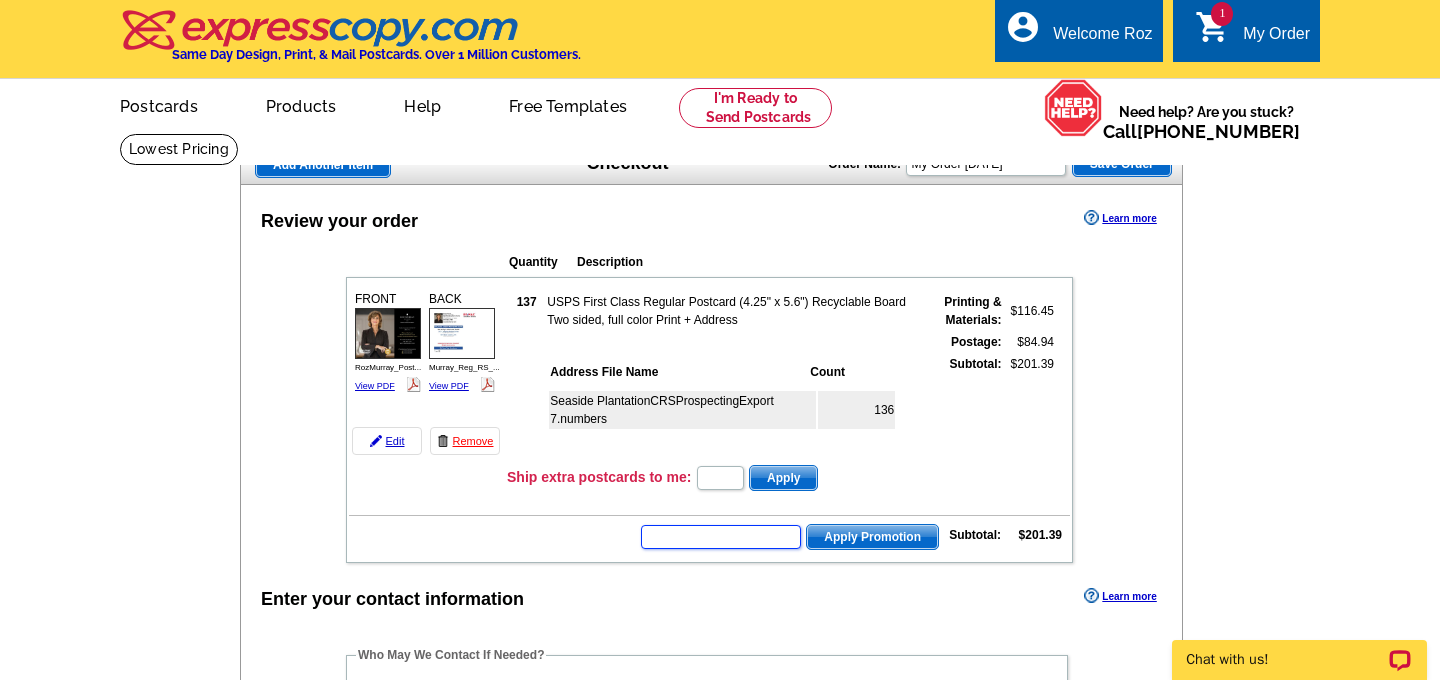 click at bounding box center (721, 537) 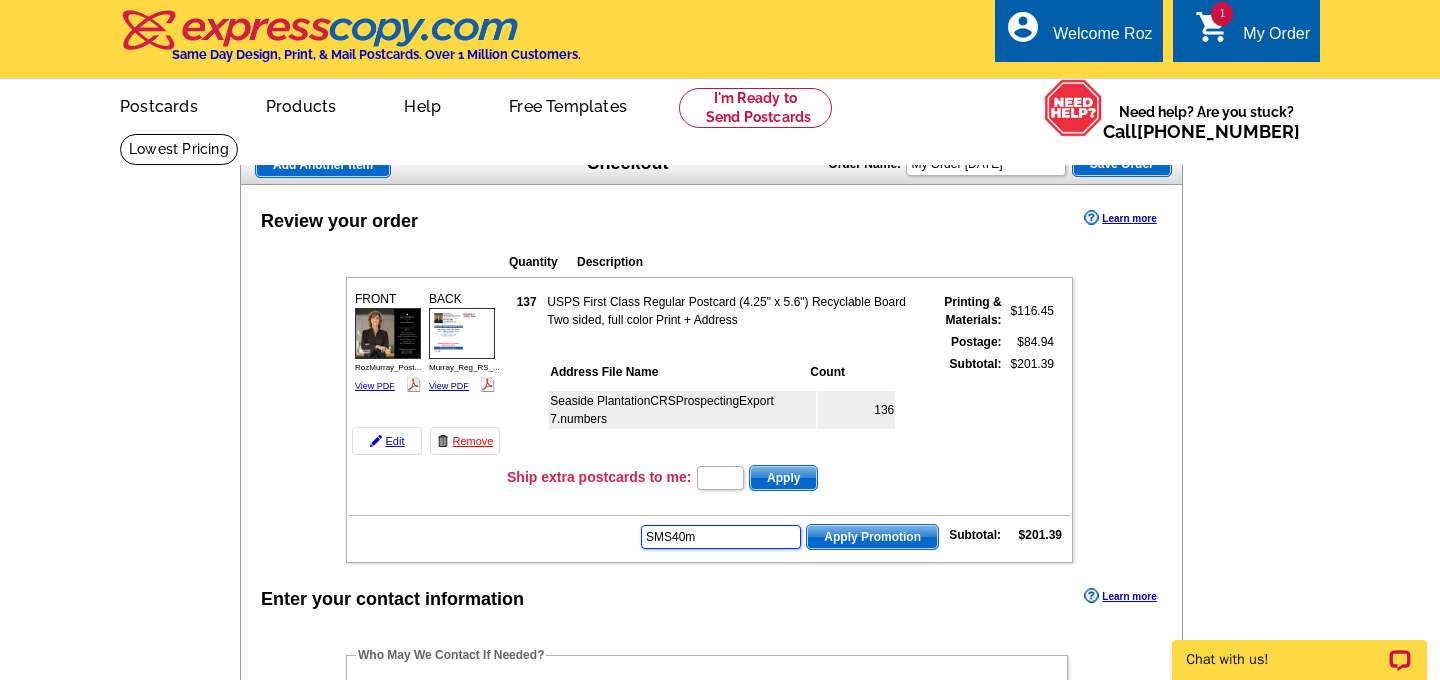 type on "SMS40m" 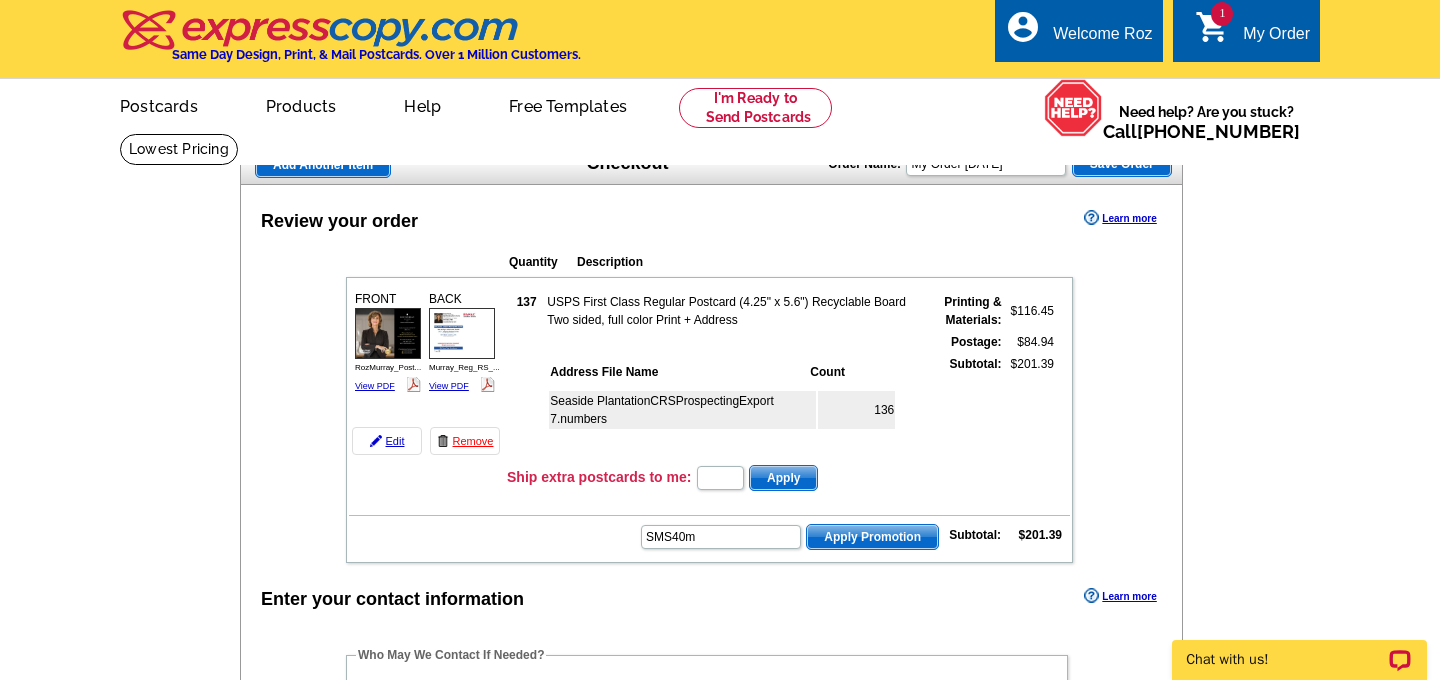 scroll, scrollTop: 0, scrollLeft: 0, axis: both 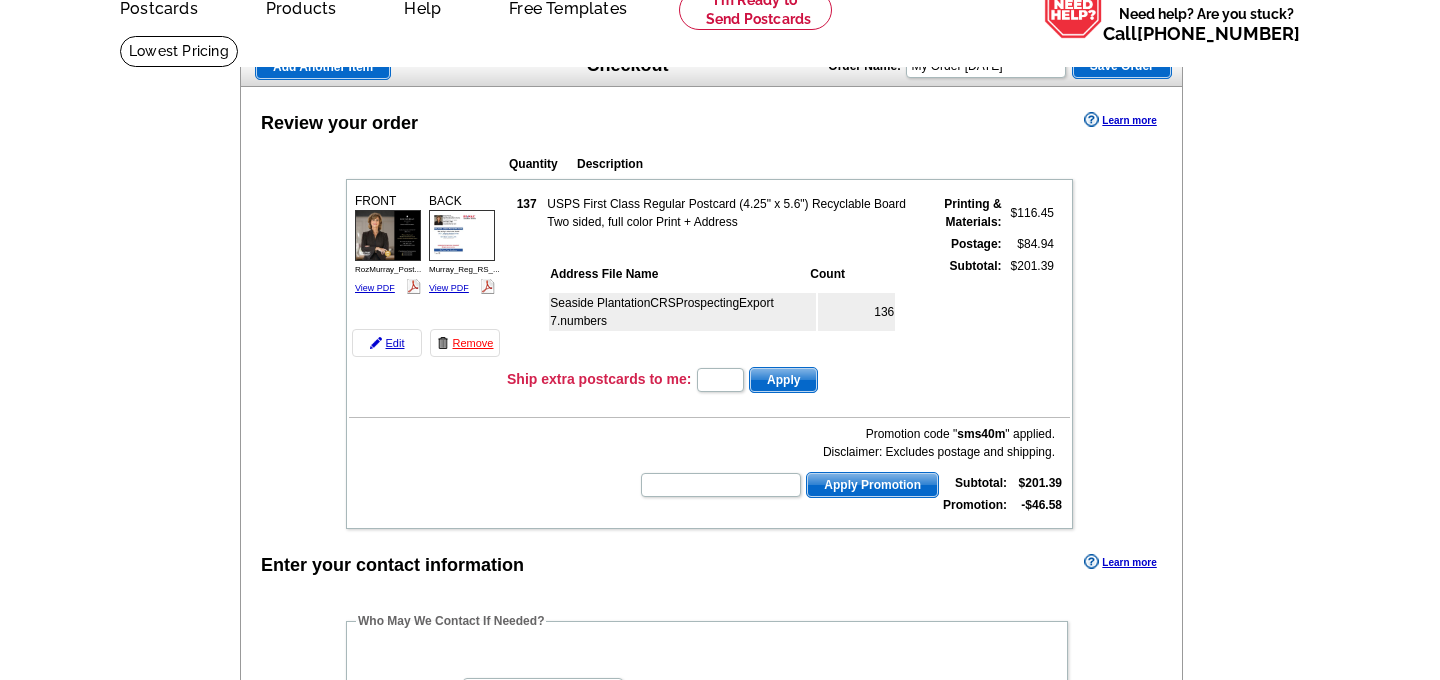 click on "Add Another Item
Checkout
Order Name:
My Order 2025-07-28
Save Order
Review your order
Learn more
Quantity
Description
137" at bounding box center [720, 691] 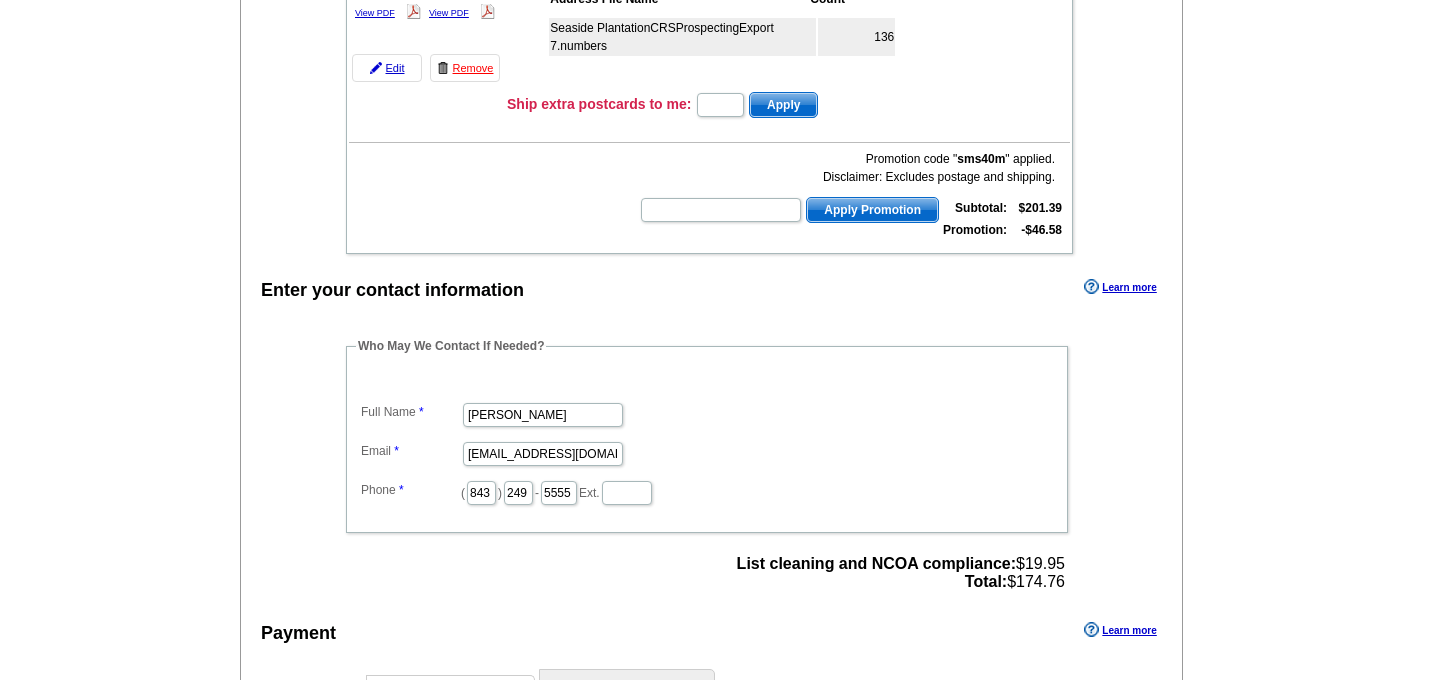 scroll, scrollTop: 0, scrollLeft: 0, axis: both 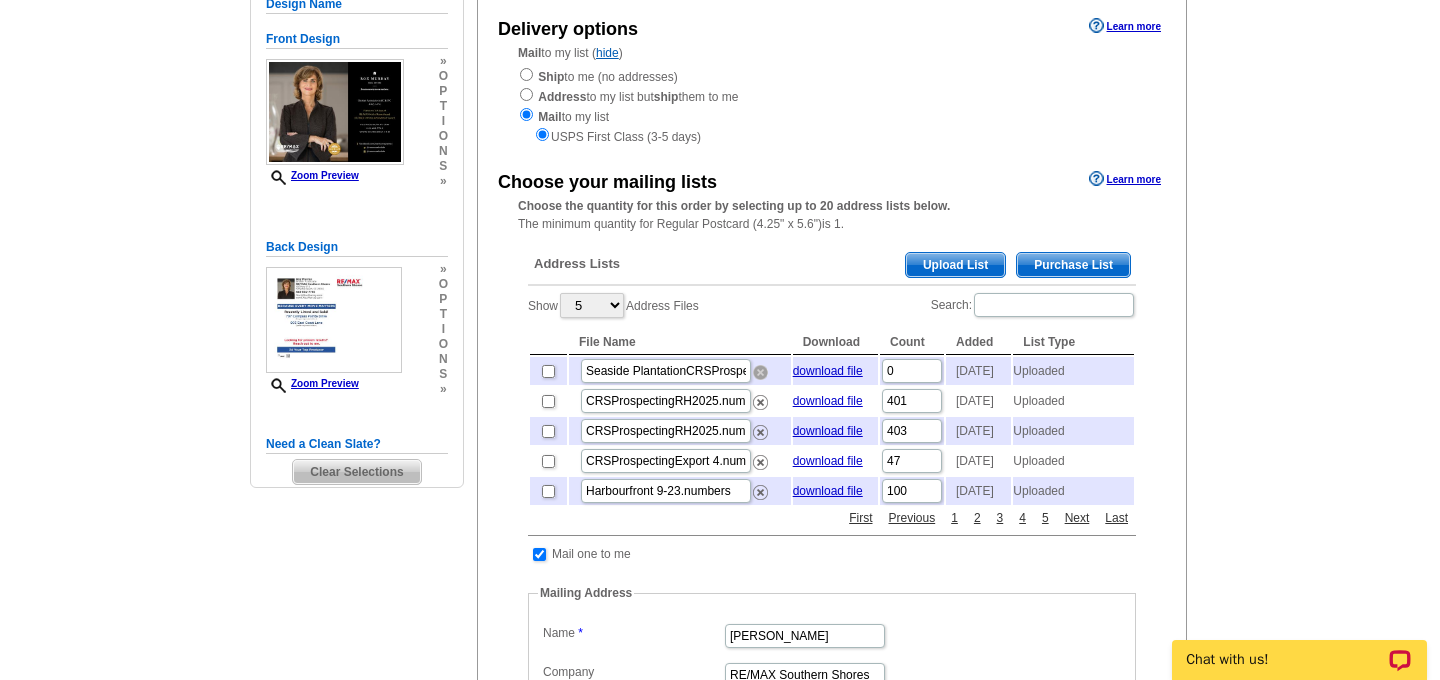 click at bounding box center [760, 372] 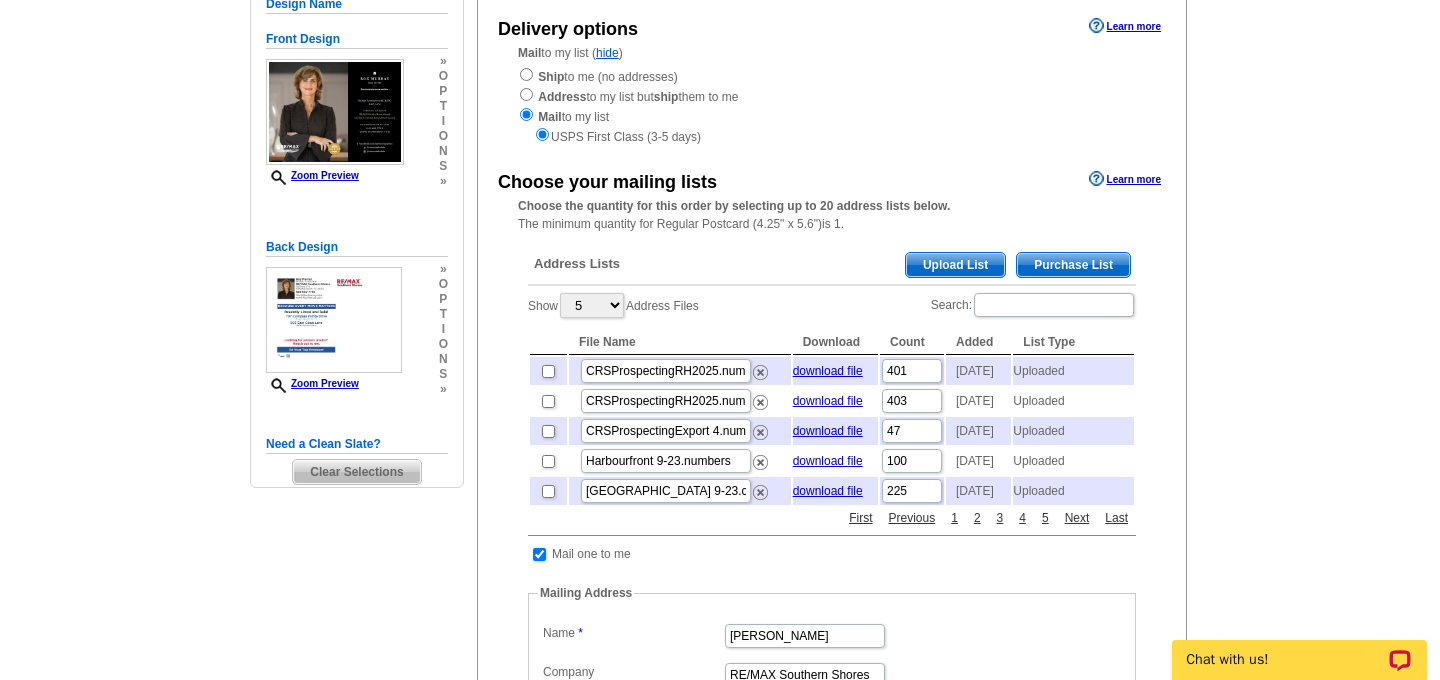 scroll, scrollTop: 162, scrollLeft: 0, axis: vertical 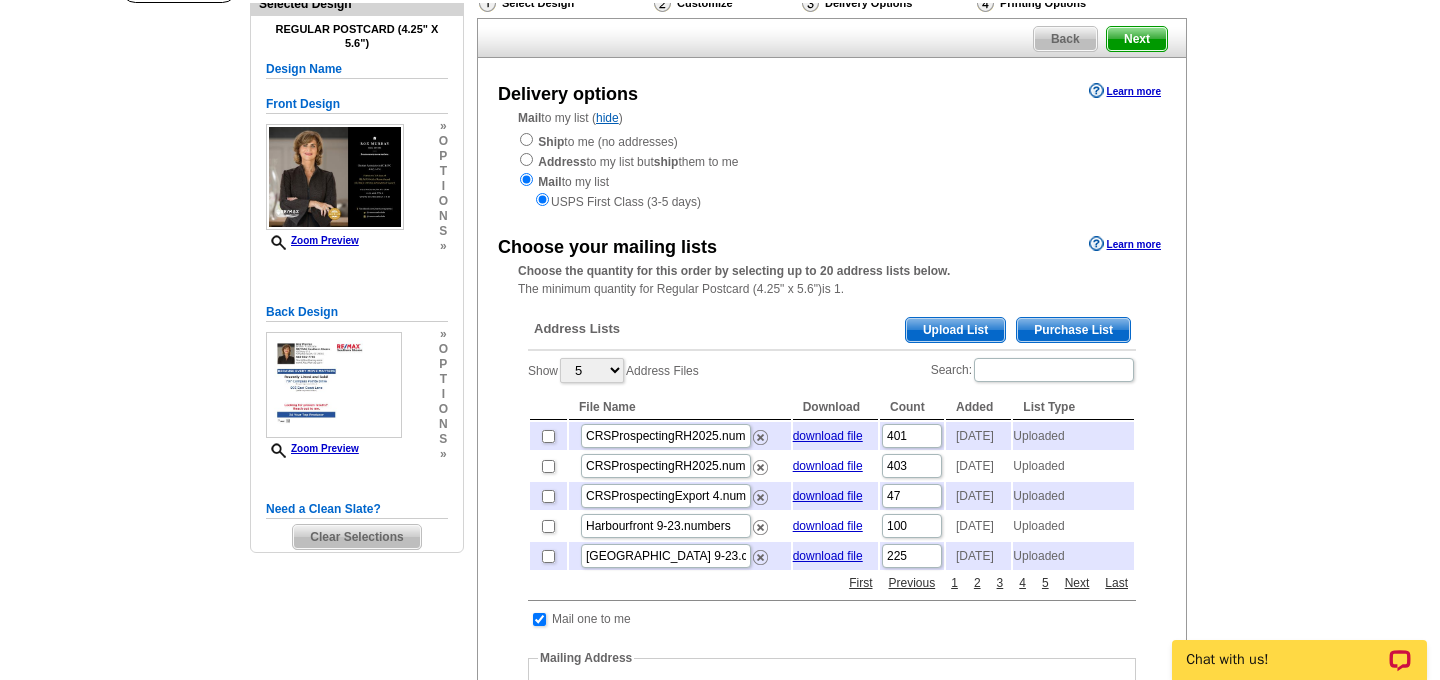 click on "Upload List" at bounding box center [955, 330] 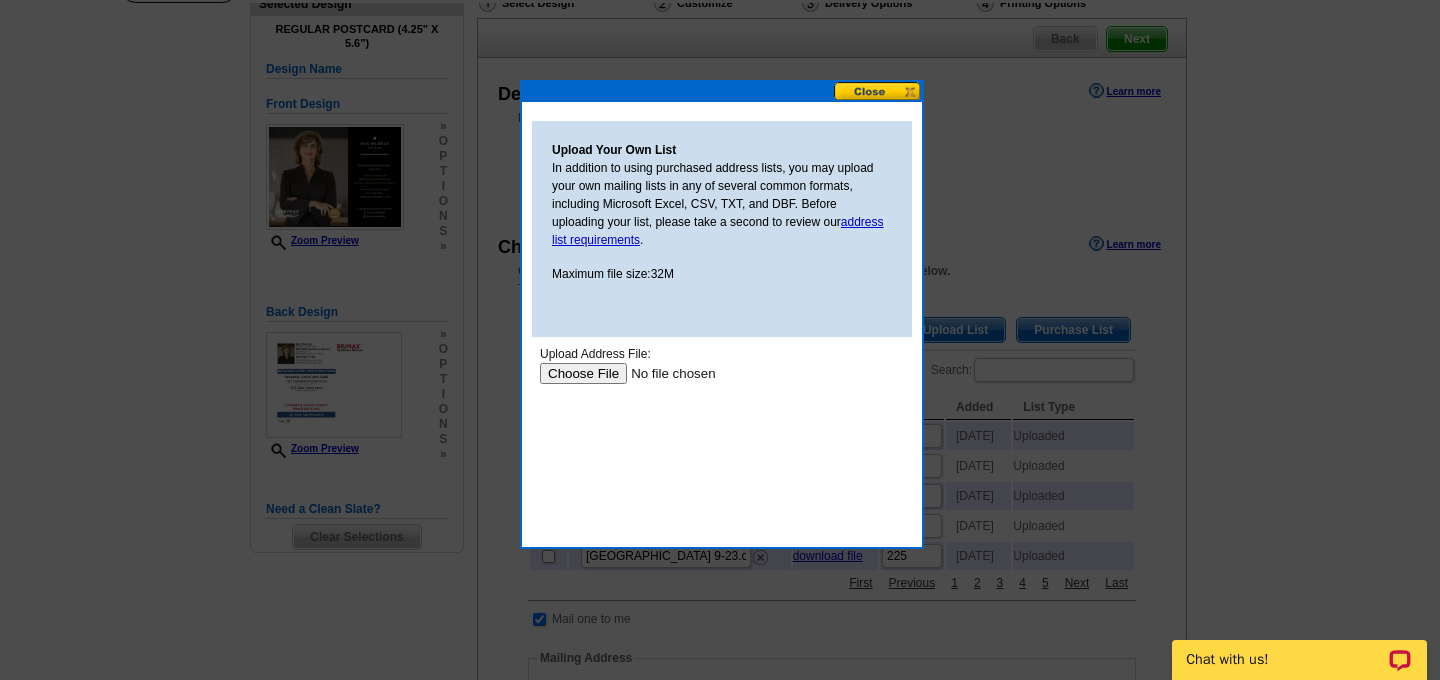 scroll, scrollTop: 0, scrollLeft: 0, axis: both 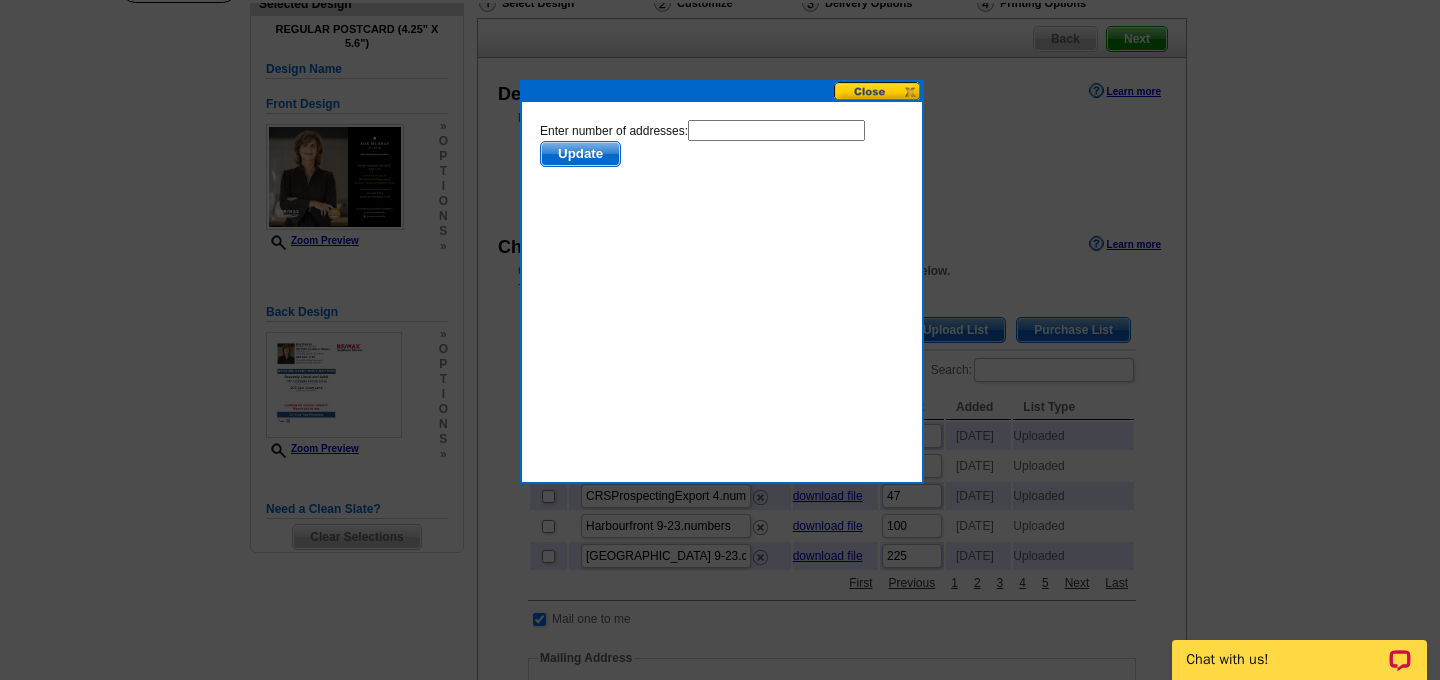 click at bounding box center (776, 130) 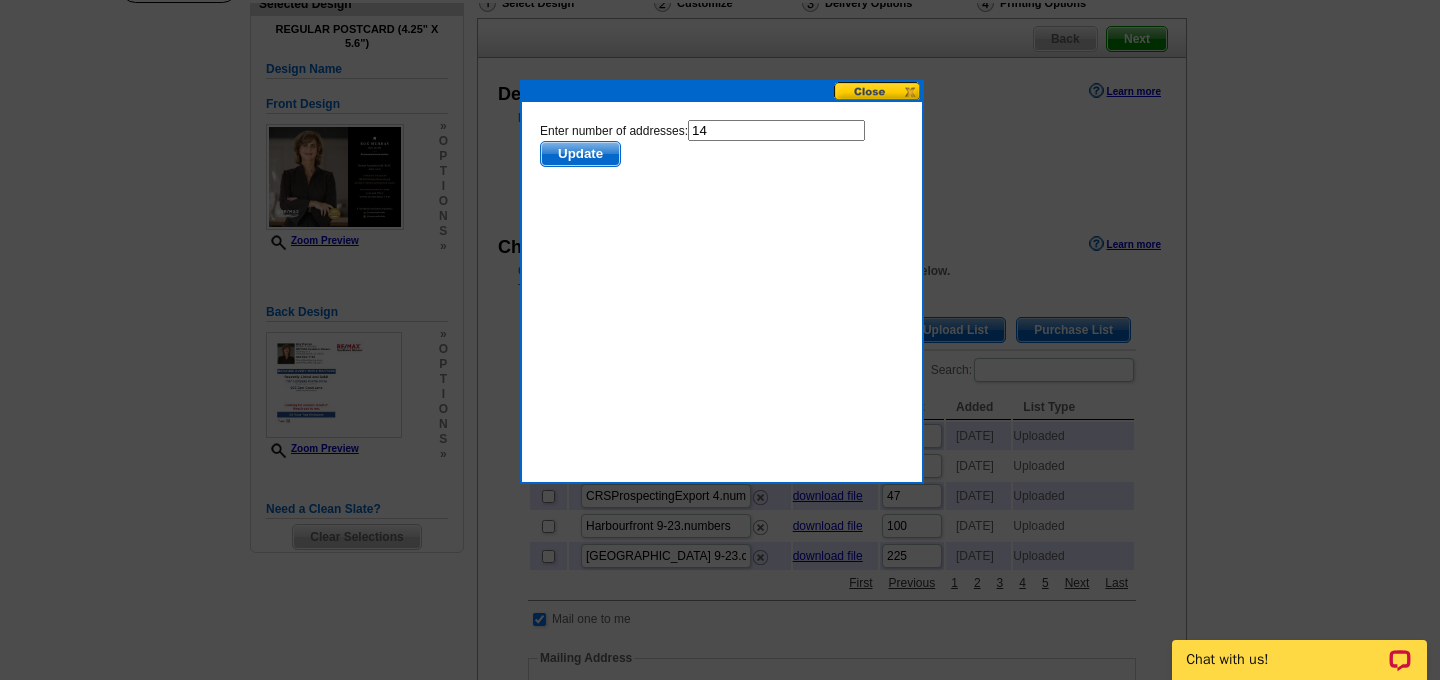 type on "145" 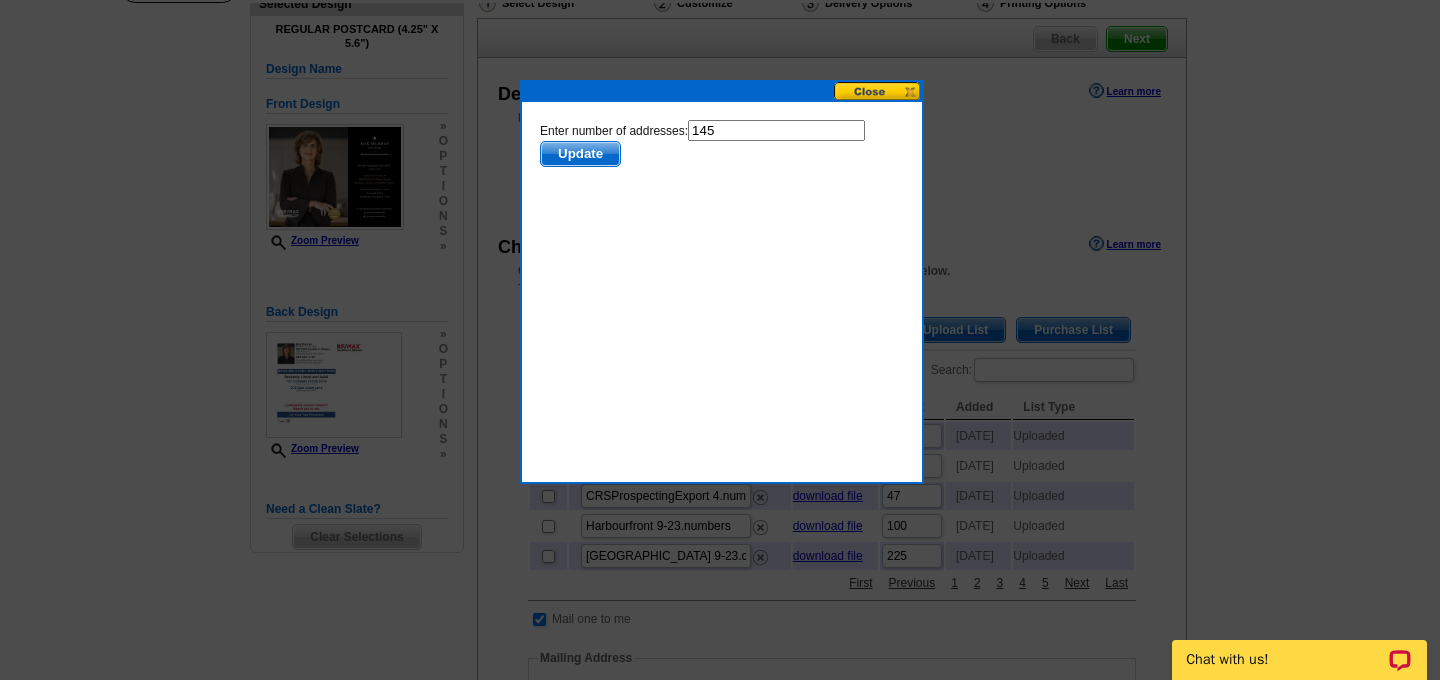 click at bounding box center [878, 91] 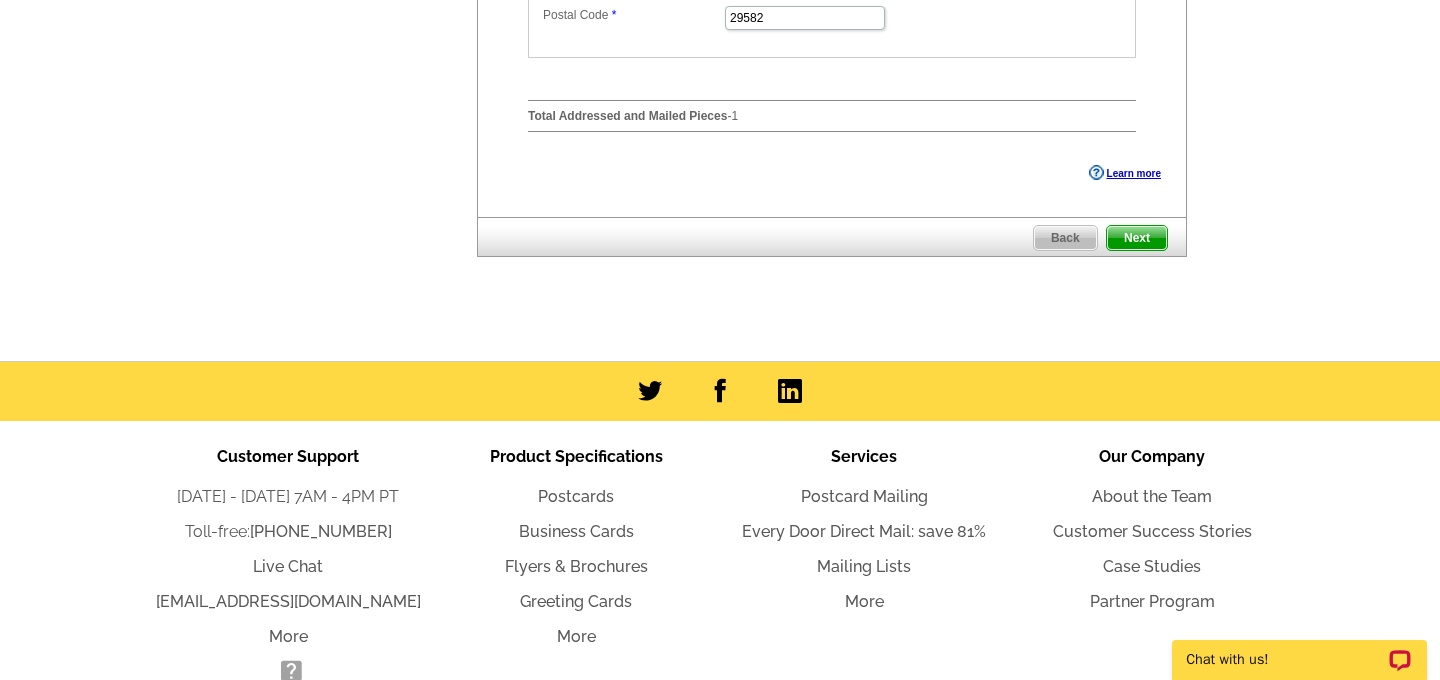 scroll, scrollTop: 1086, scrollLeft: 0, axis: vertical 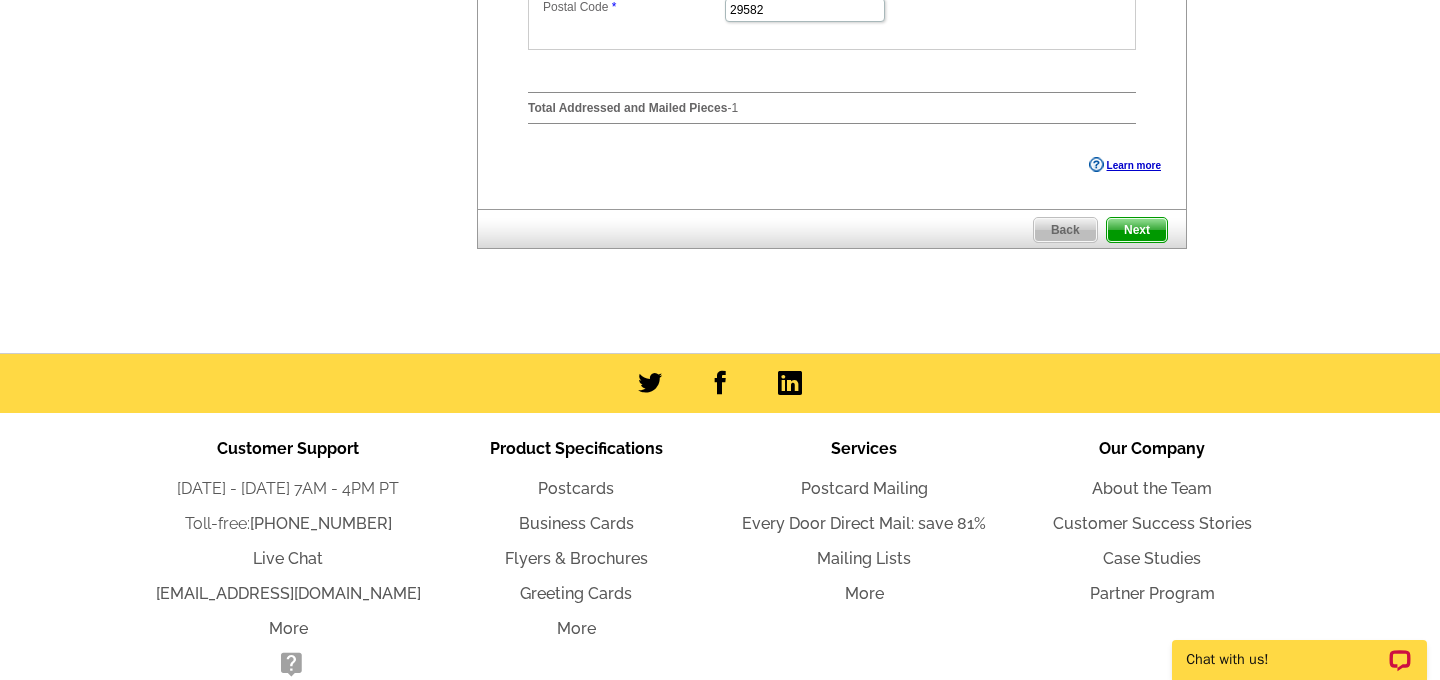 click on "Next" at bounding box center (1137, 230) 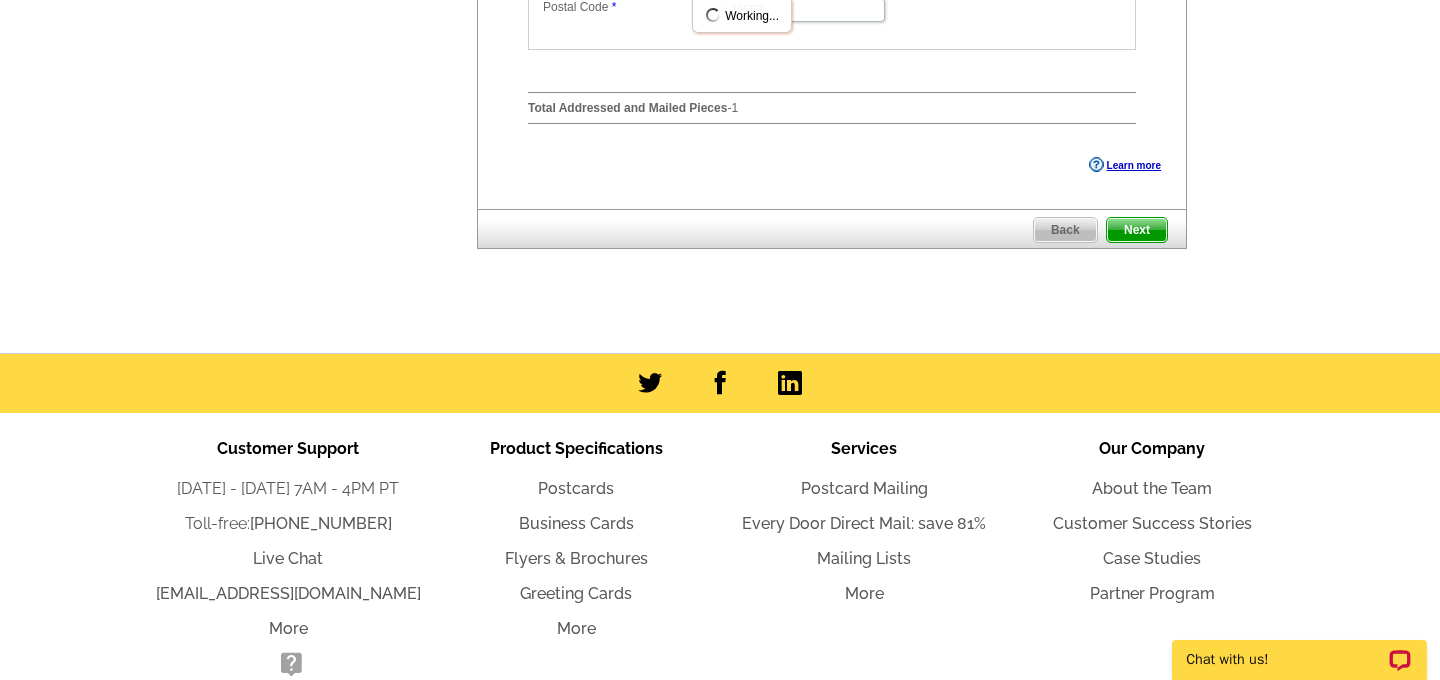 scroll, scrollTop: 0, scrollLeft: 0, axis: both 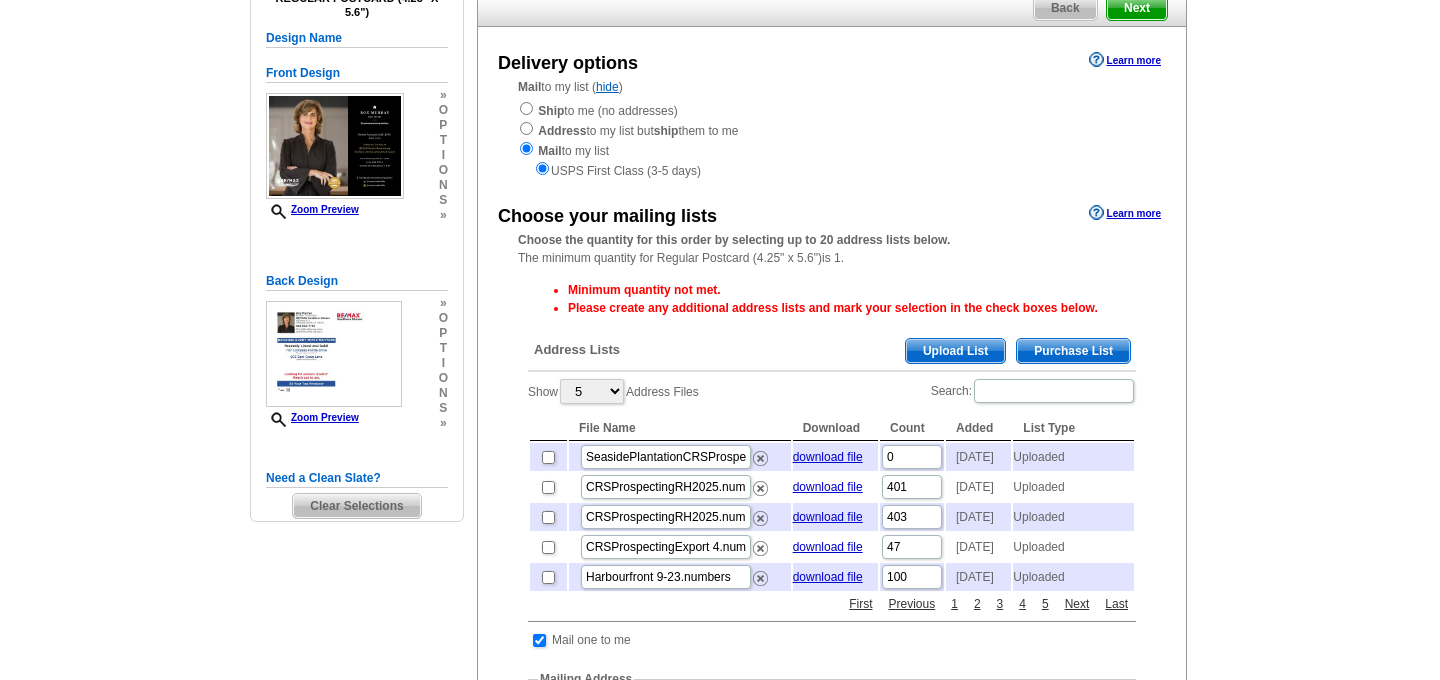 click on "Need Help? call [PHONE_NUMBER],  chat  with support, or have our designers make something custom just for you!
Got it, no need for the selection guide next time.
Show Results
Selected Design
Regular Postcard (4.25" x 5.6")
Design Name
Front Design
Zoom Preview
»
o
p
t
i
o
n
s
»
o" at bounding box center [720, 619] 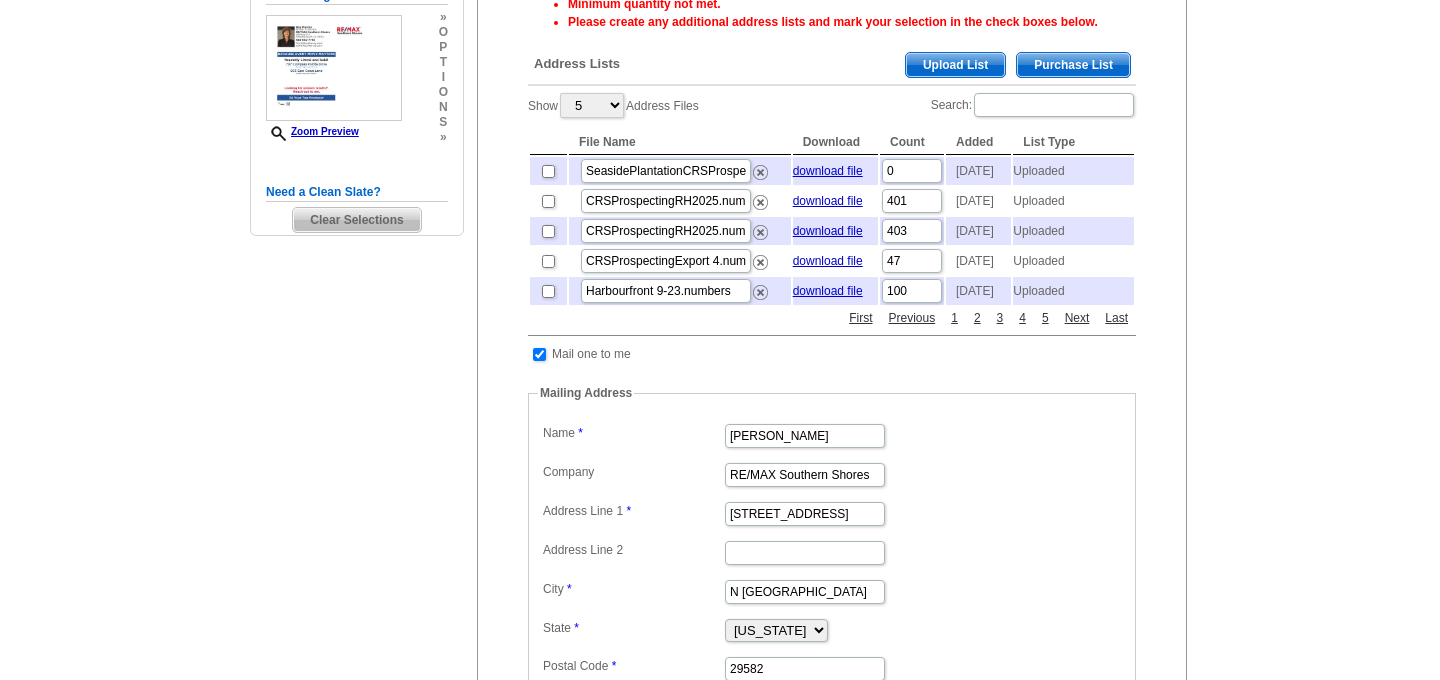 scroll, scrollTop: 481, scrollLeft: 0, axis: vertical 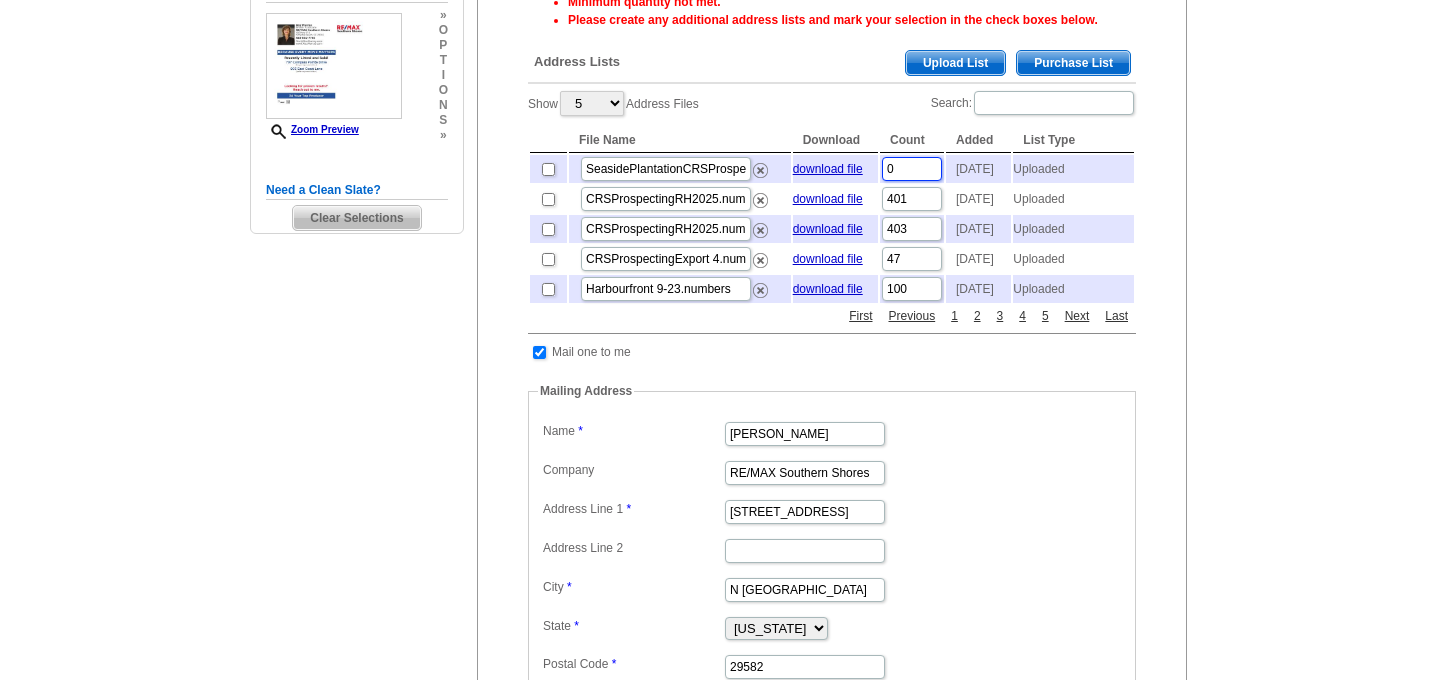 click on "0" at bounding box center [912, 169] 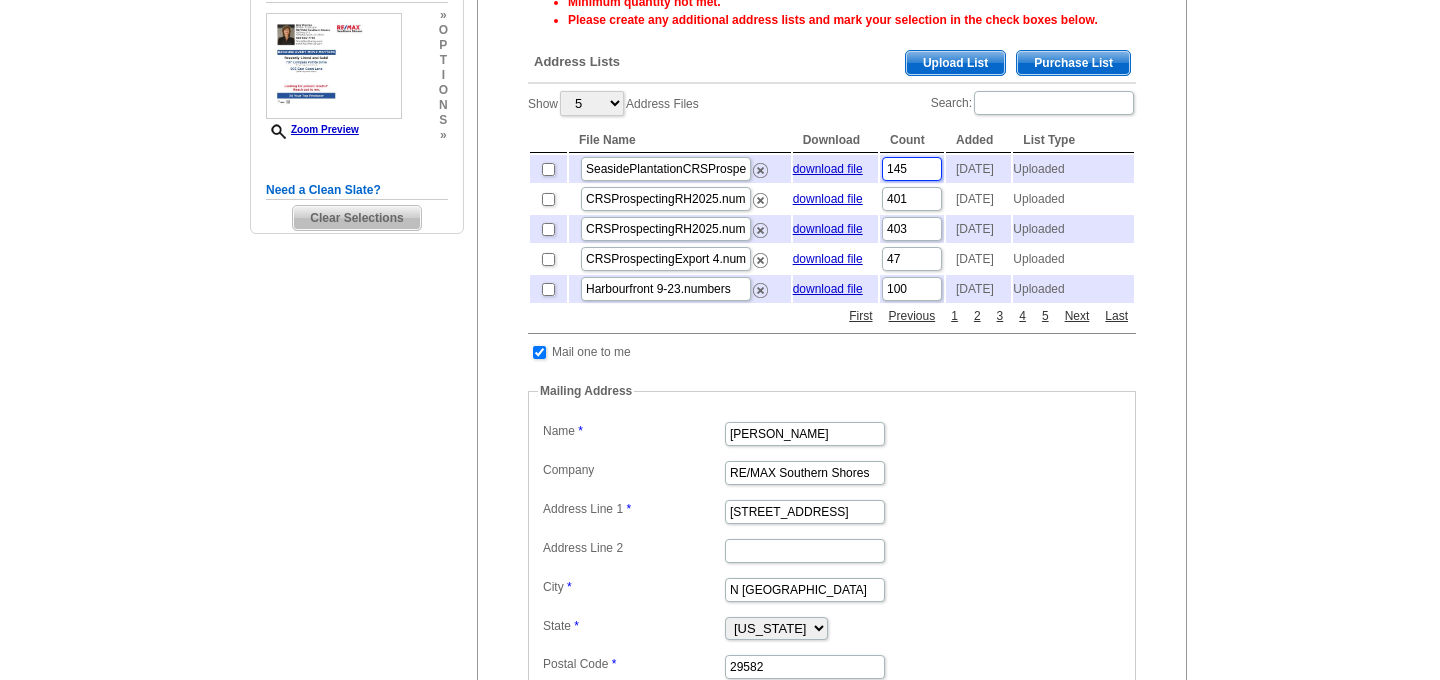 type on "145" 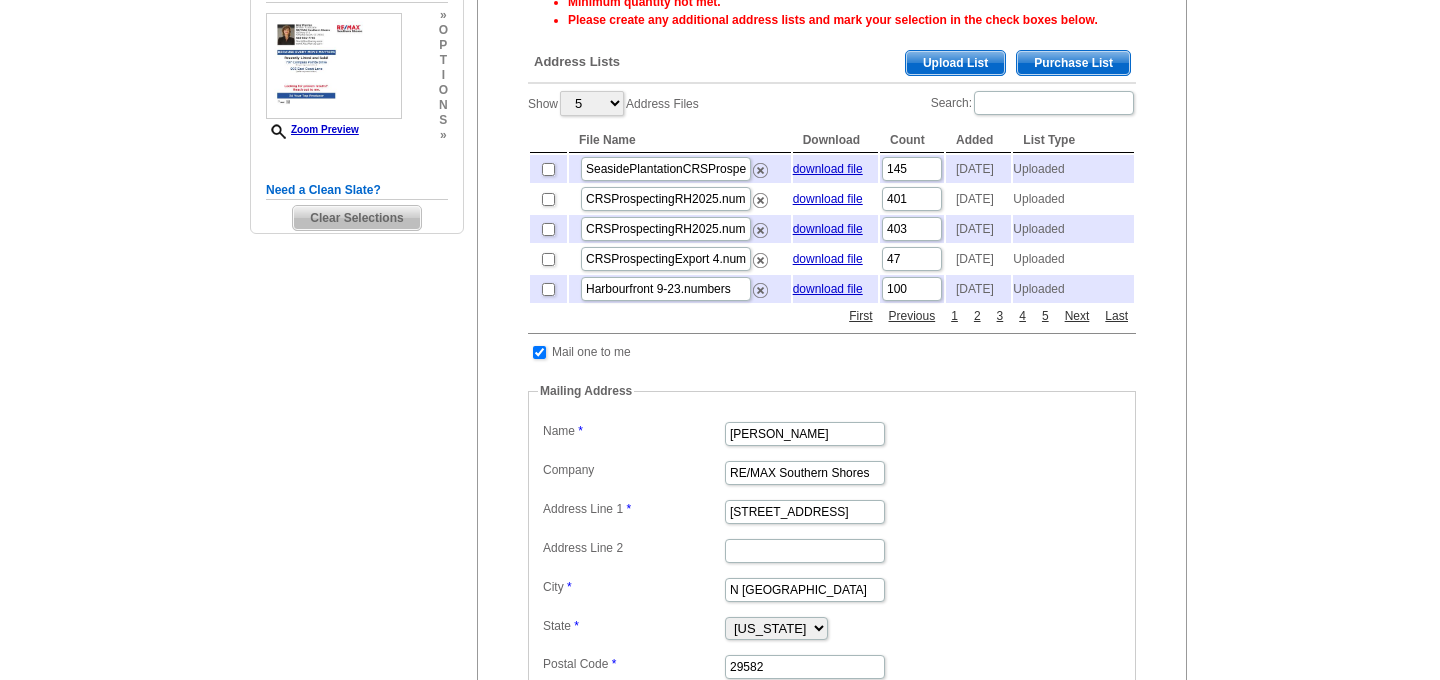 click on "Need Help? call 800-260-5887,  chat  with support, or have our designers make something custom just for you!
Got it, no need for the selection guide next time.
Show Results
Selected Design
Regular Postcard (4.25" x 5.6")
Design Name
Front Design
Zoom Preview
»
o
p
t
i
o
n
s
»
o" at bounding box center (720, 331) 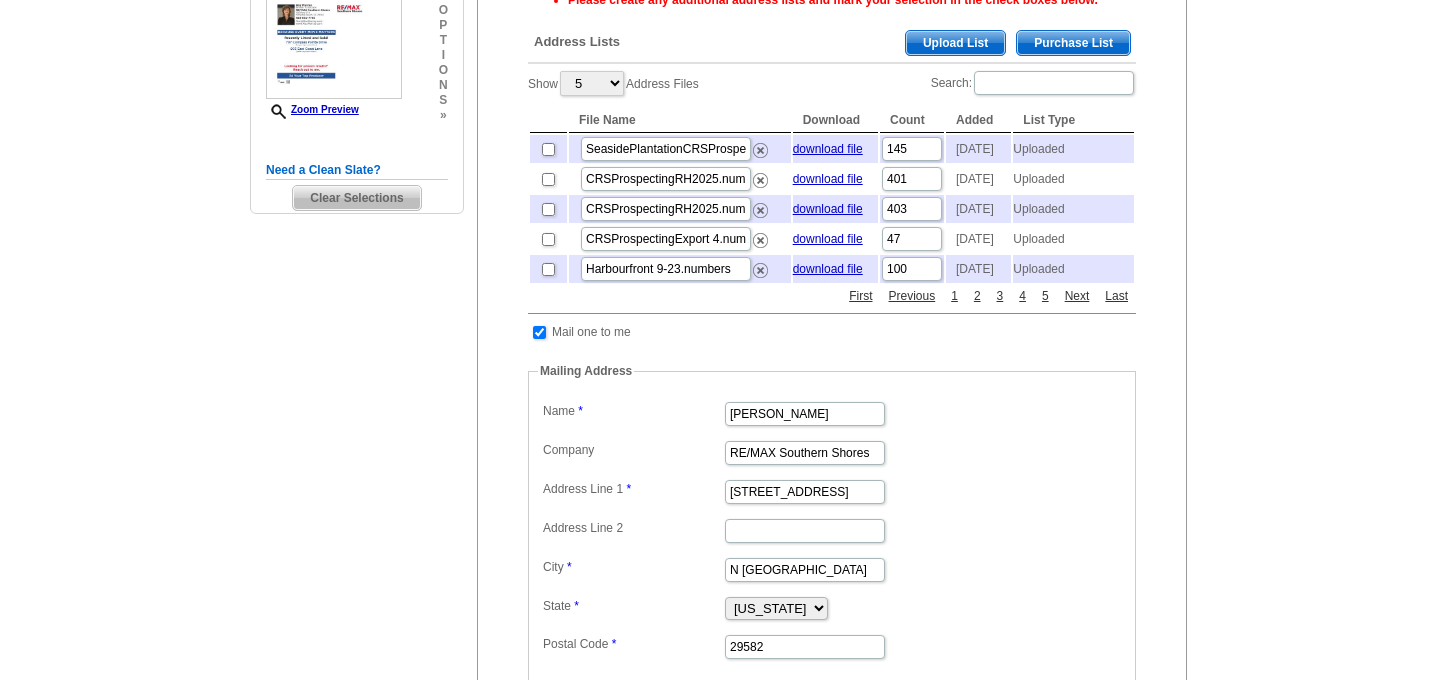 scroll, scrollTop: 510, scrollLeft: 0, axis: vertical 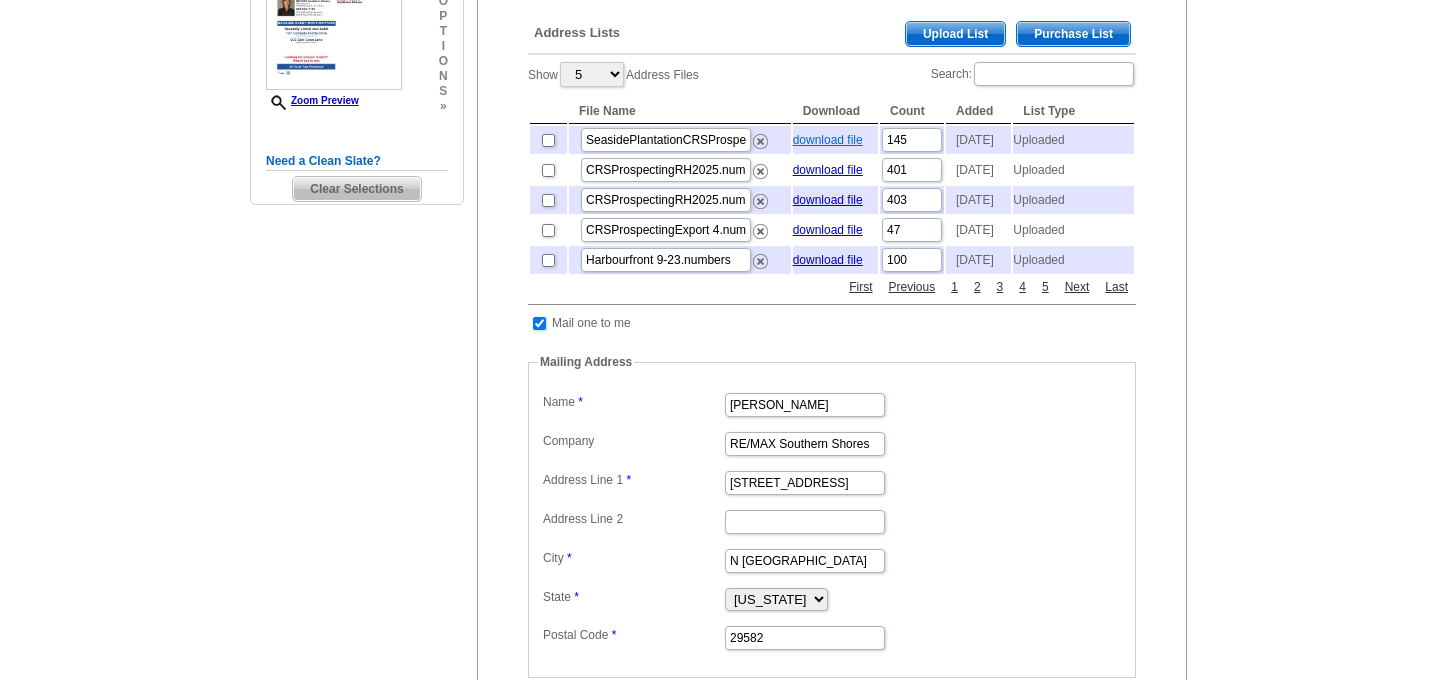 click on "download file" at bounding box center [828, 140] 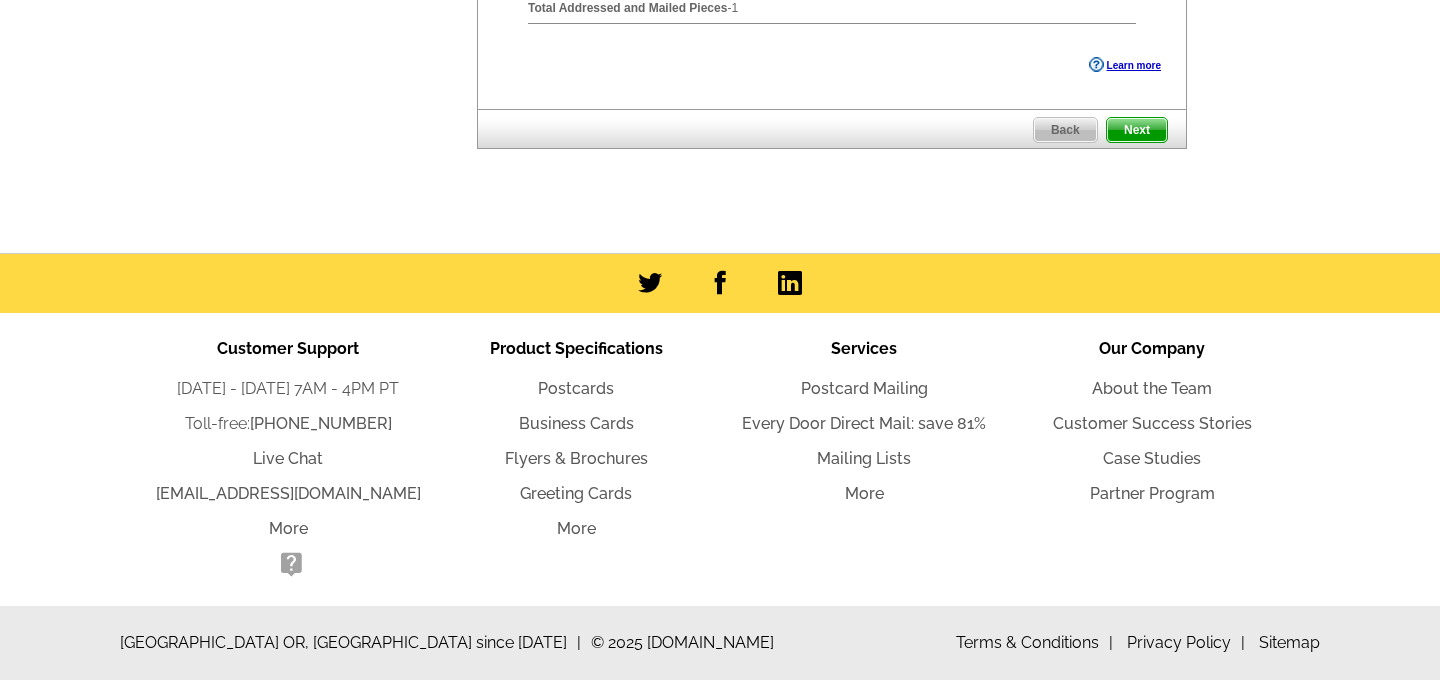 scroll, scrollTop: 1276, scrollLeft: 0, axis: vertical 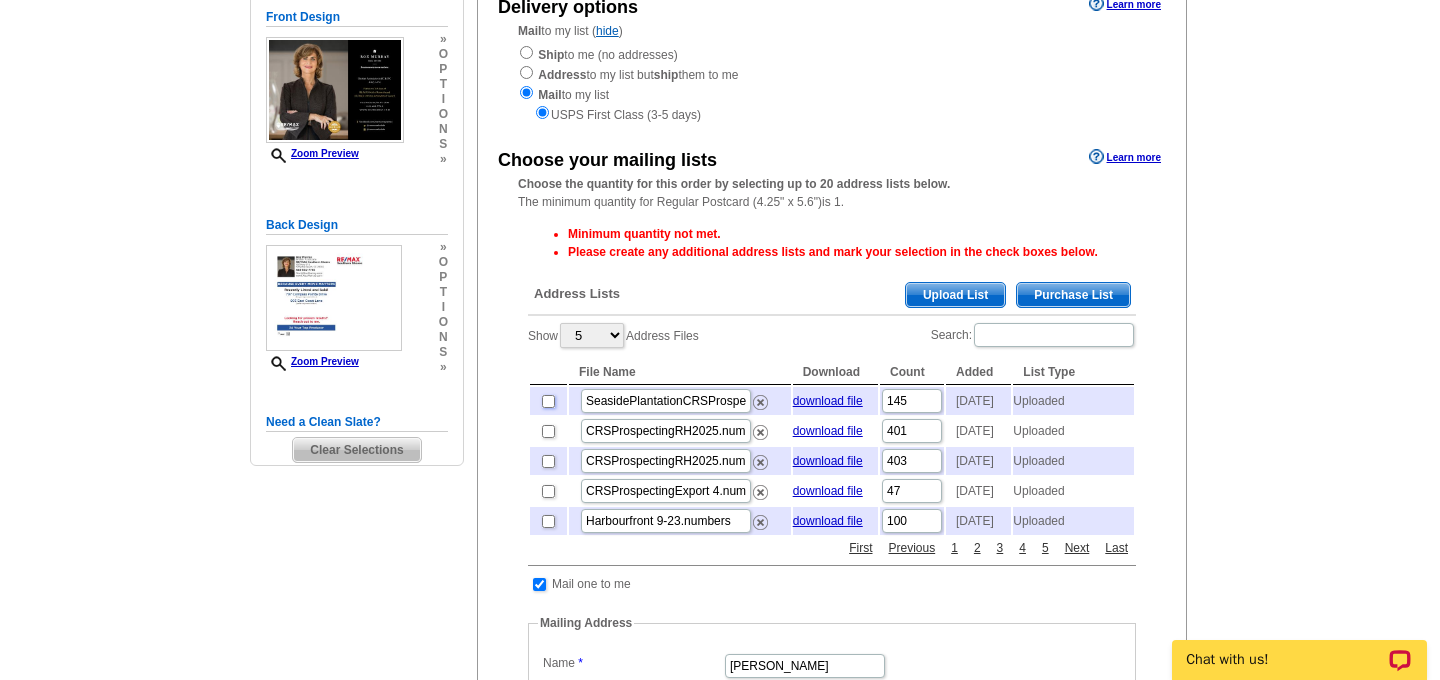 click at bounding box center (548, 401) 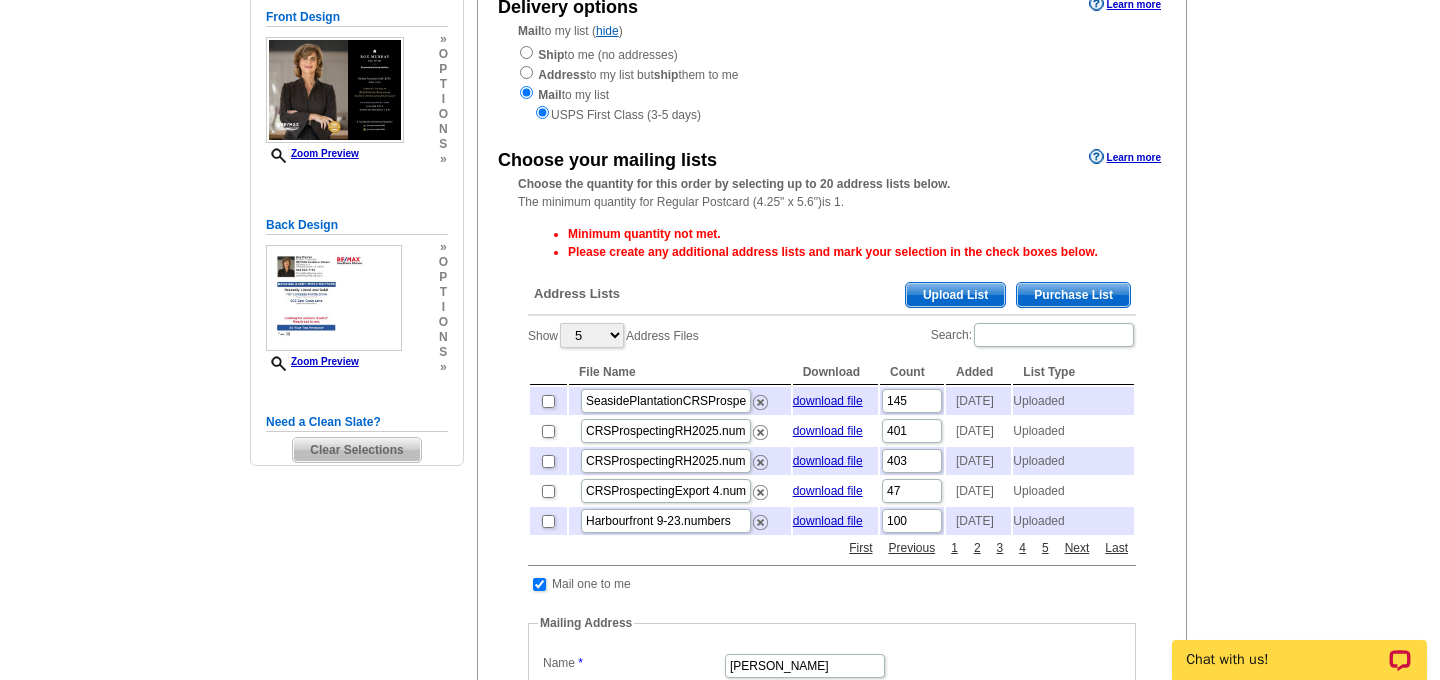 checkbox on "true" 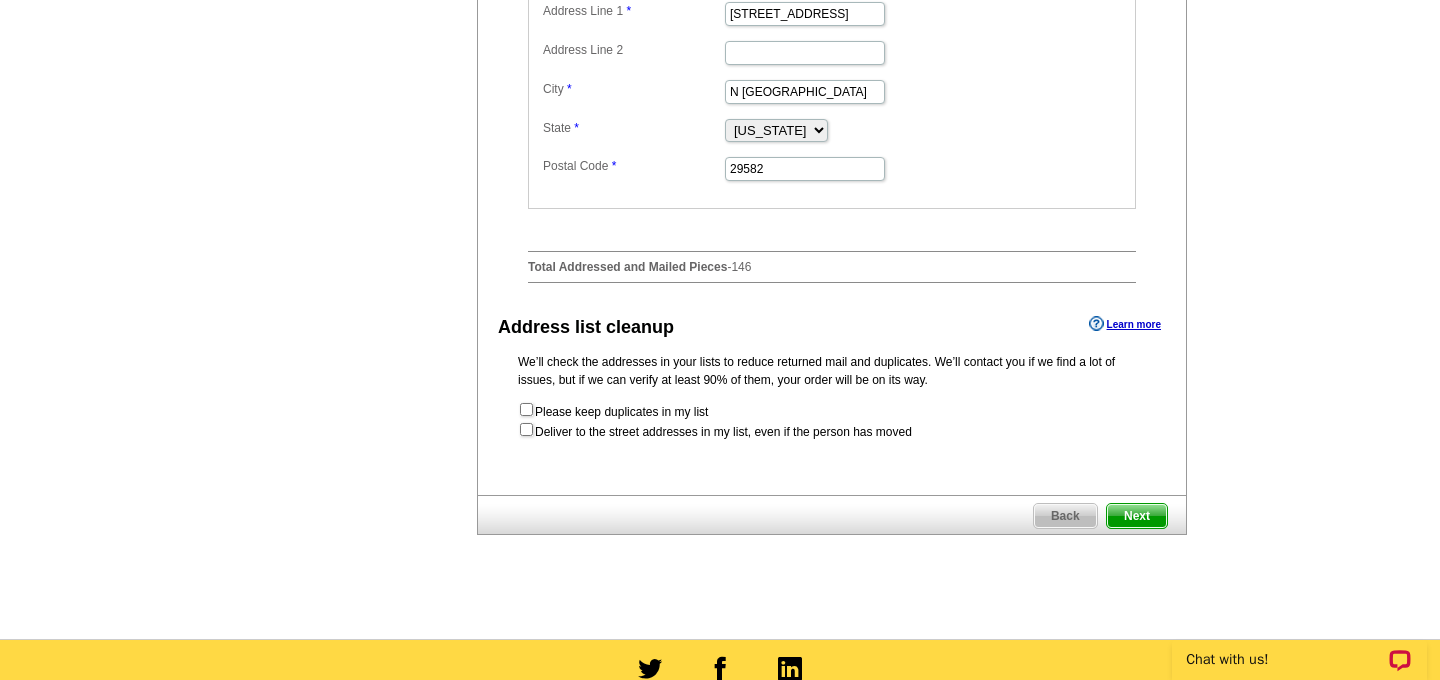 scroll, scrollTop: 985, scrollLeft: 0, axis: vertical 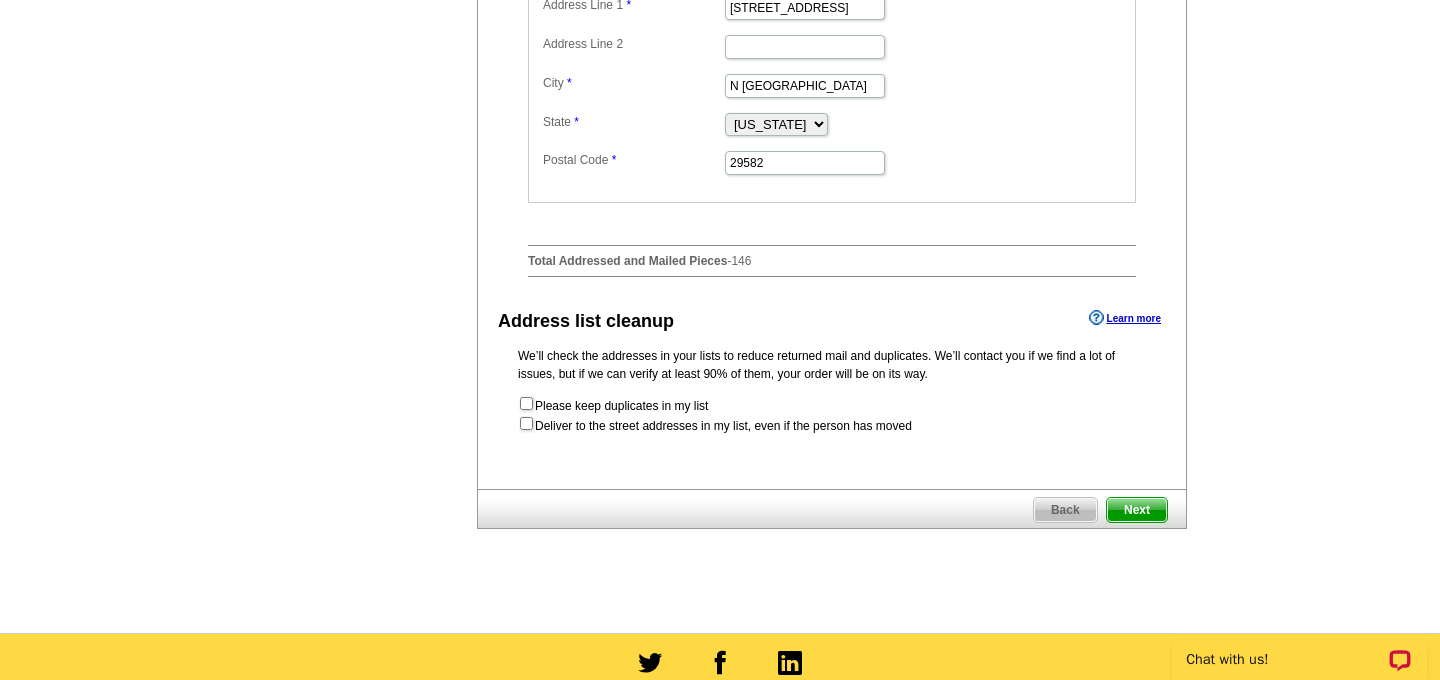 click on "Next" at bounding box center (1137, 510) 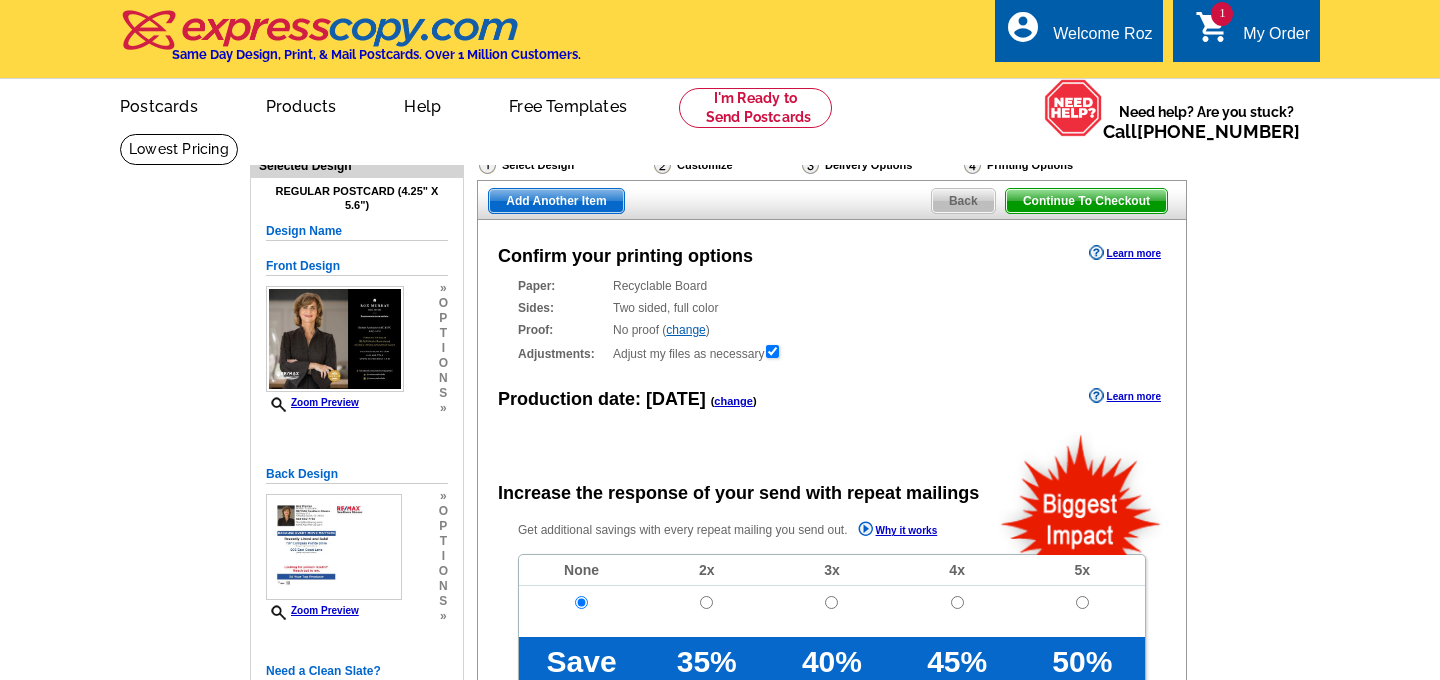scroll, scrollTop: 0, scrollLeft: 0, axis: both 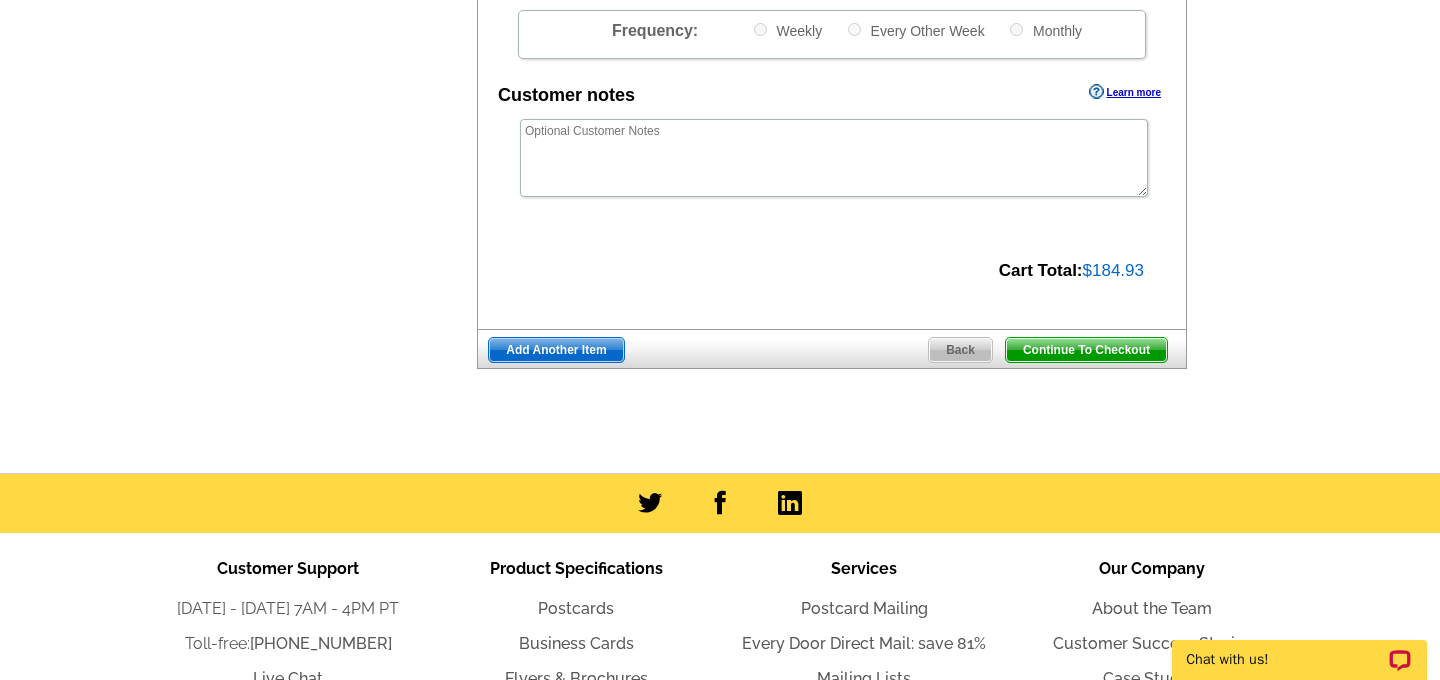click on "Continue To Checkout" at bounding box center [1086, 350] 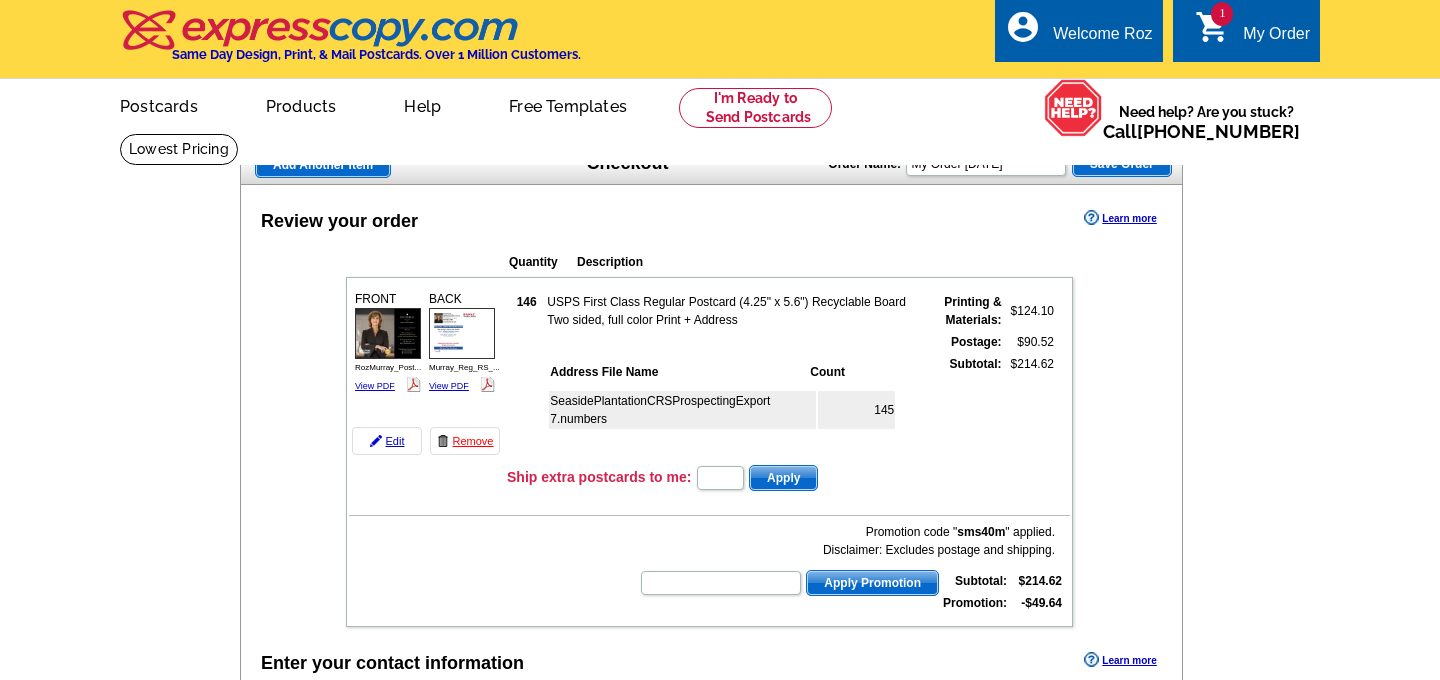 scroll, scrollTop: 0, scrollLeft: 0, axis: both 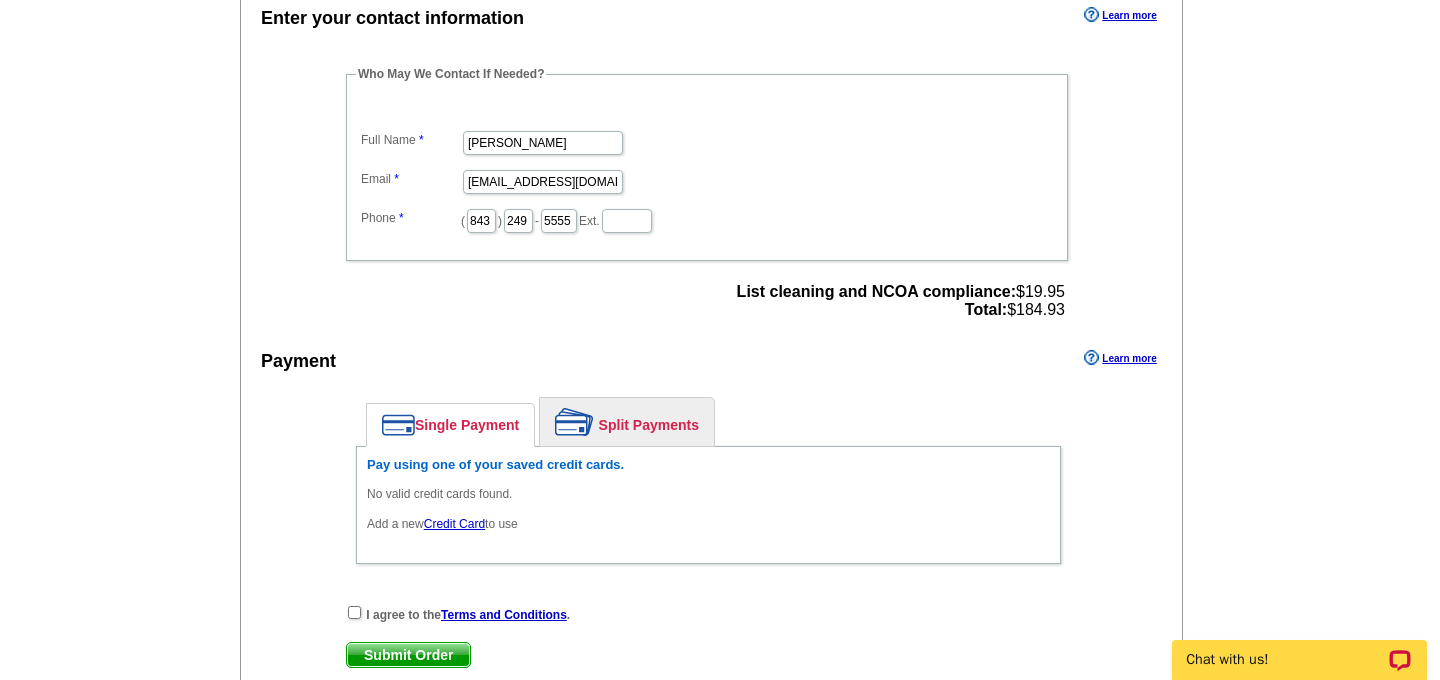 click on "Single Payment" at bounding box center [450, 425] 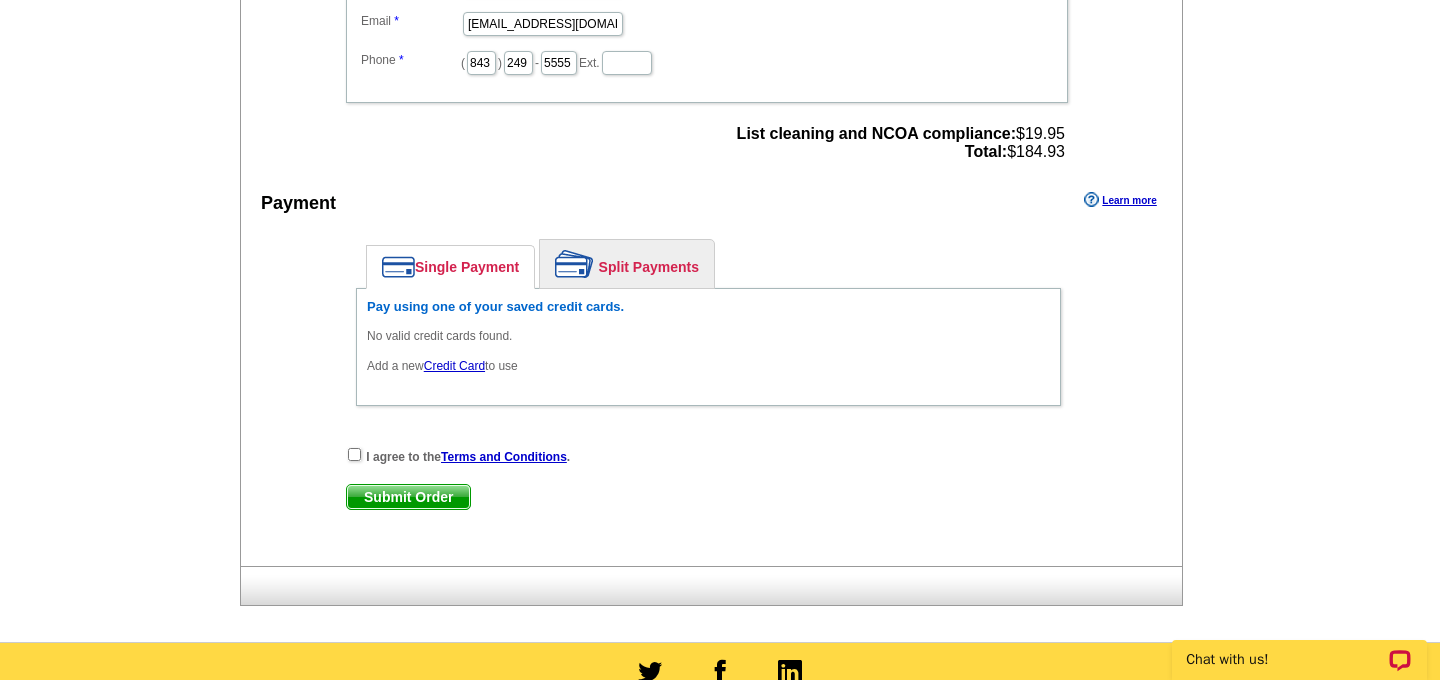 scroll, scrollTop: 808, scrollLeft: 0, axis: vertical 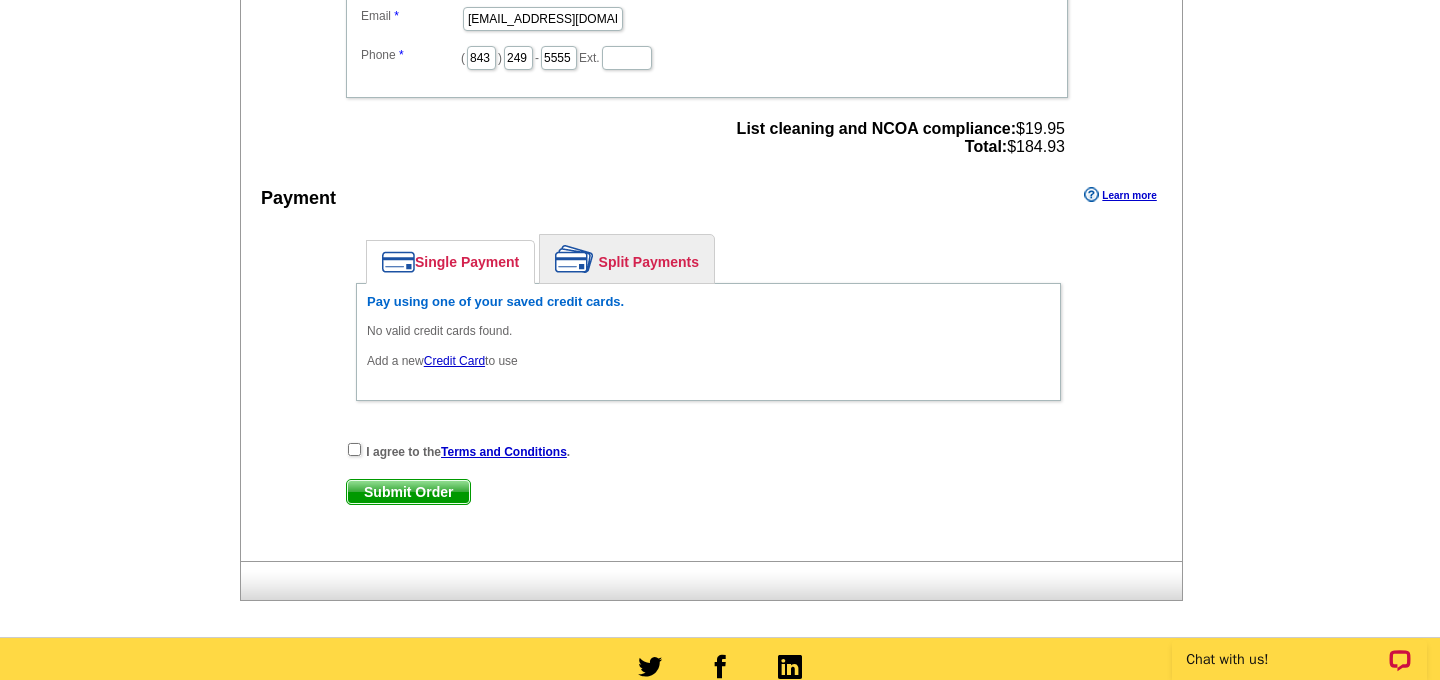 click on "Credit Card" at bounding box center [454, 361] 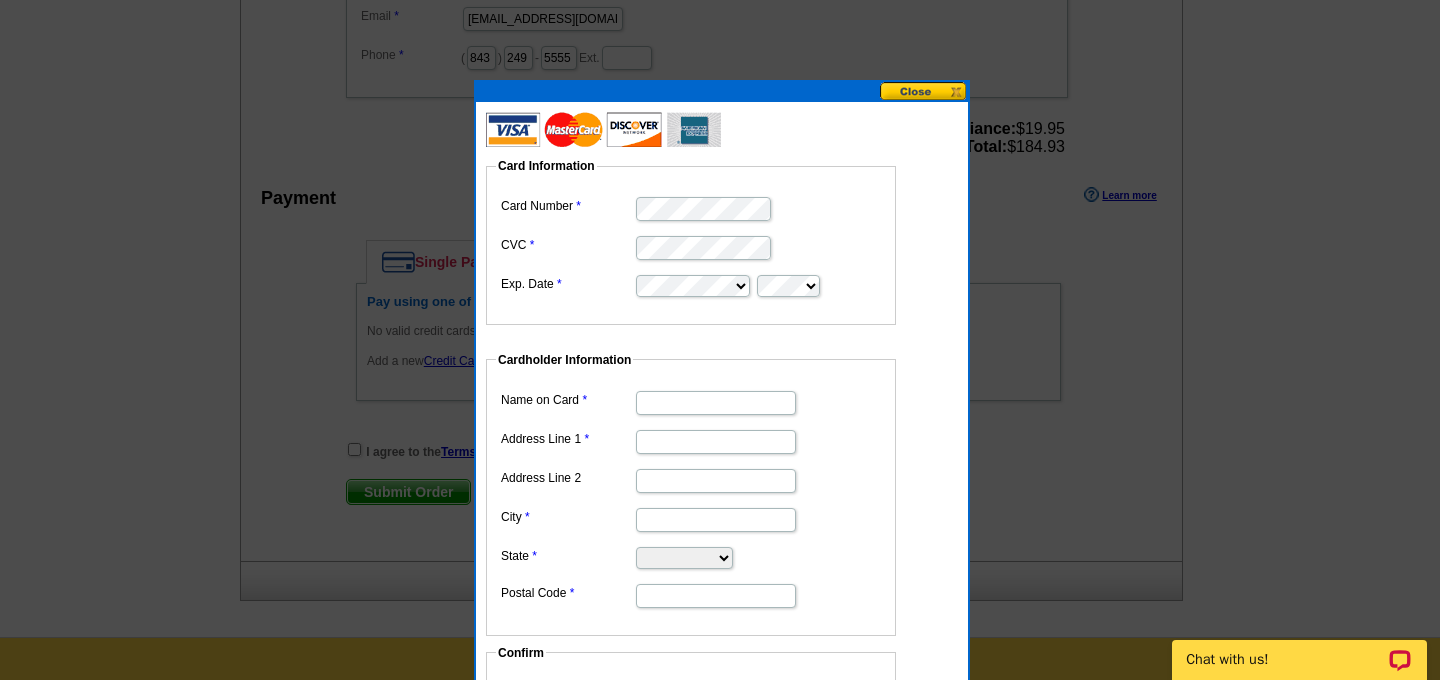 click at bounding box center [924, 91] 